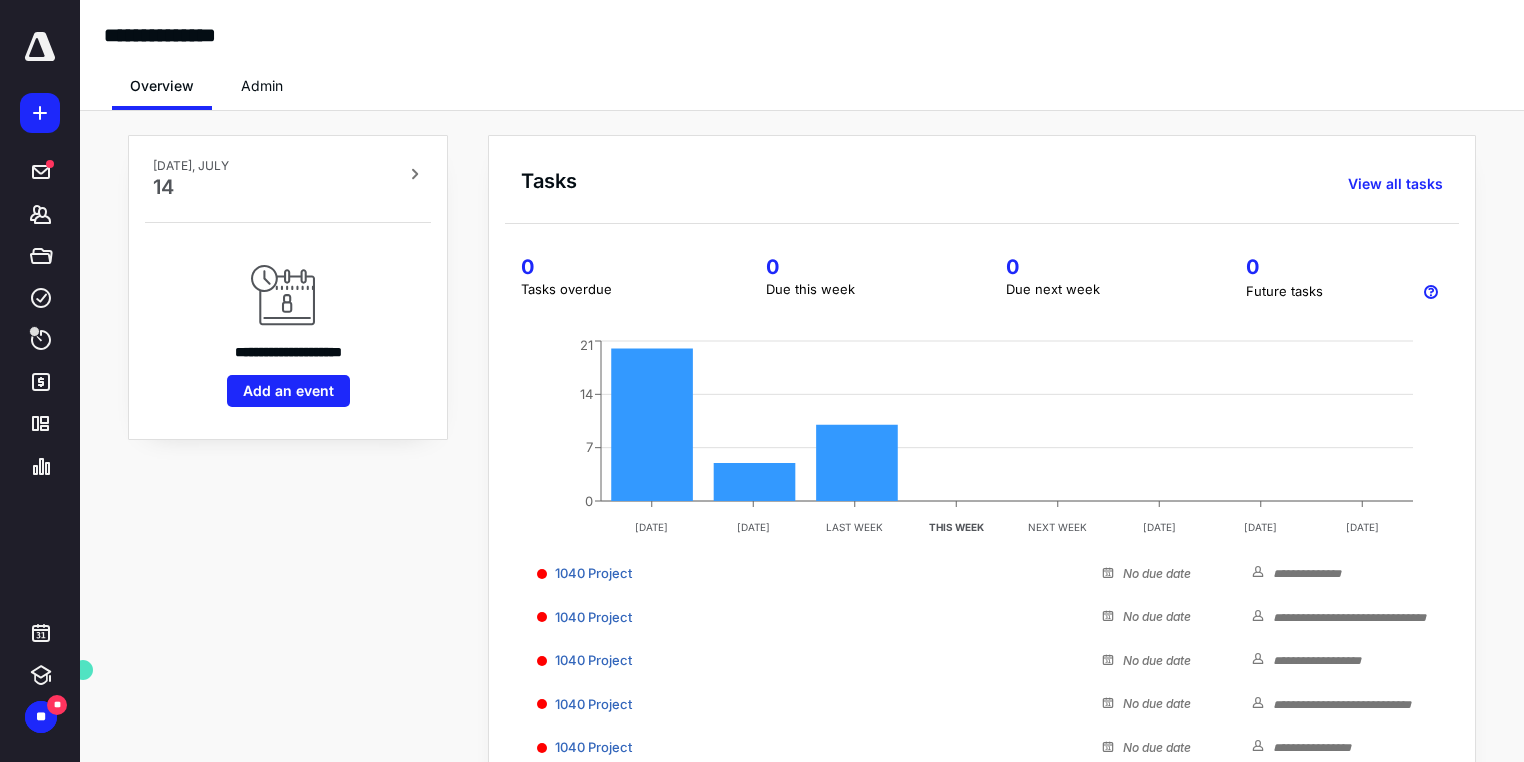 scroll, scrollTop: 0, scrollLeft: 0, axis: both 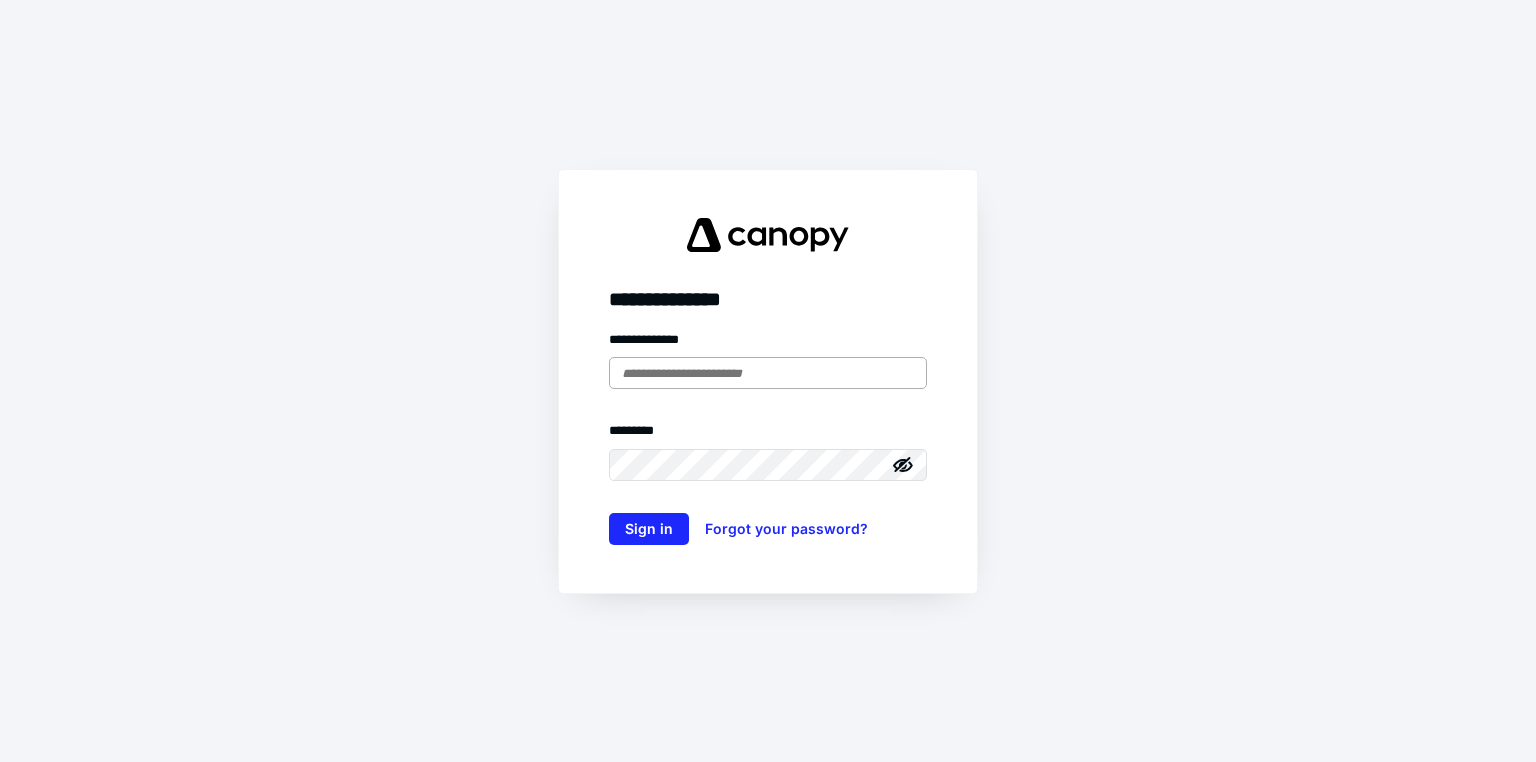 click at bounding box center [768, 373] 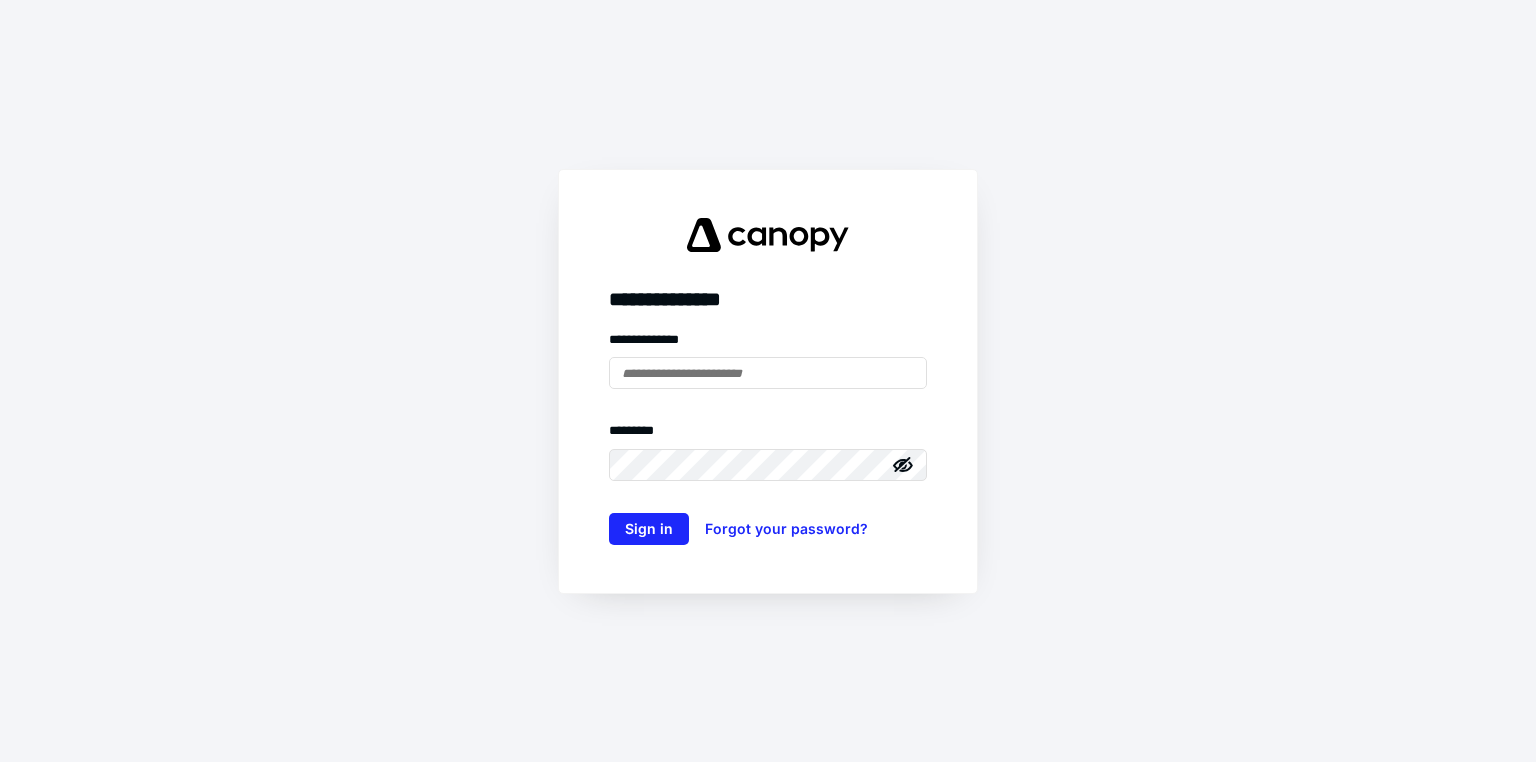 type on "**********" 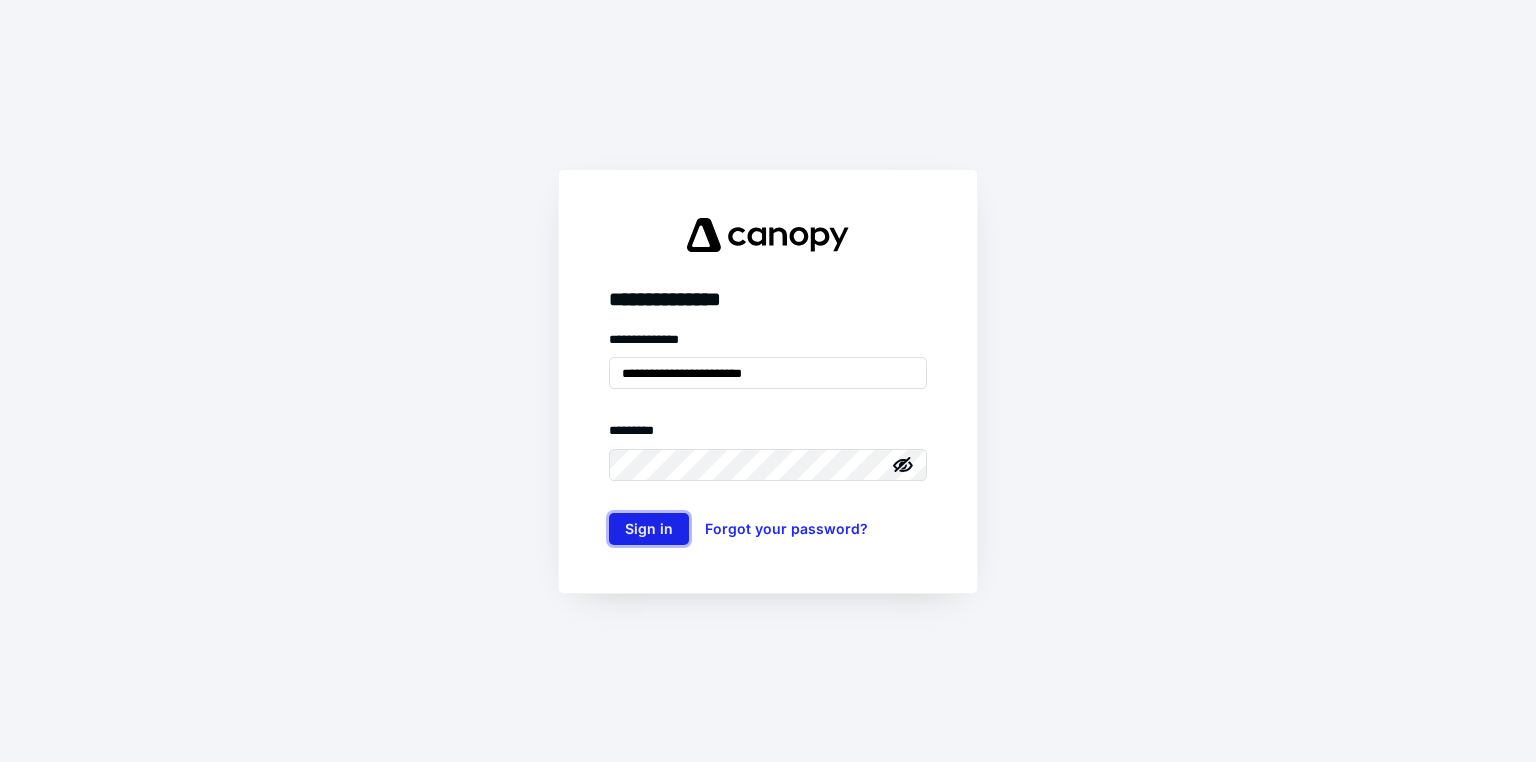 click on "Sign in" at bounding box center [649, 529] 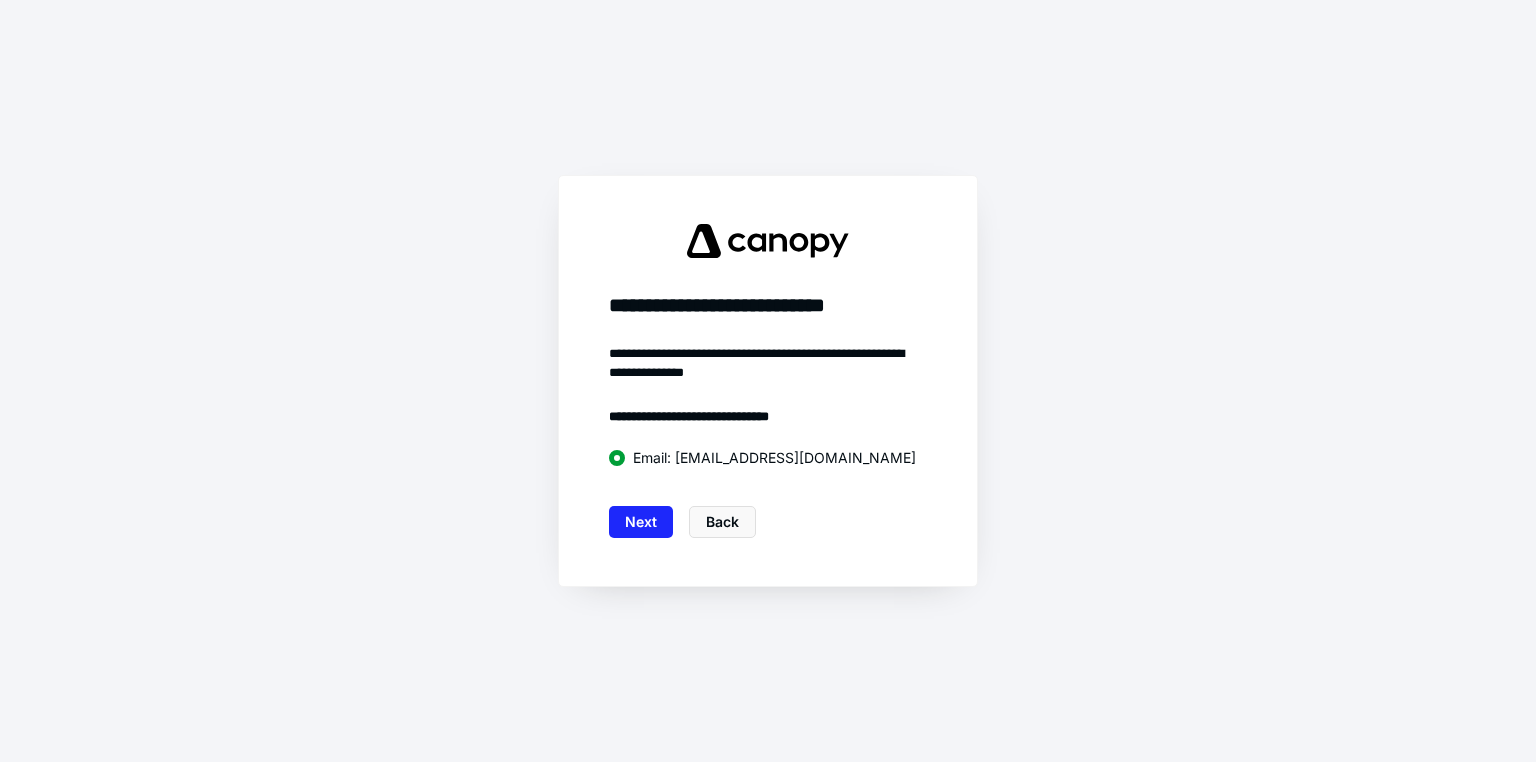 click on "Next" at bounding box center [641, 522] 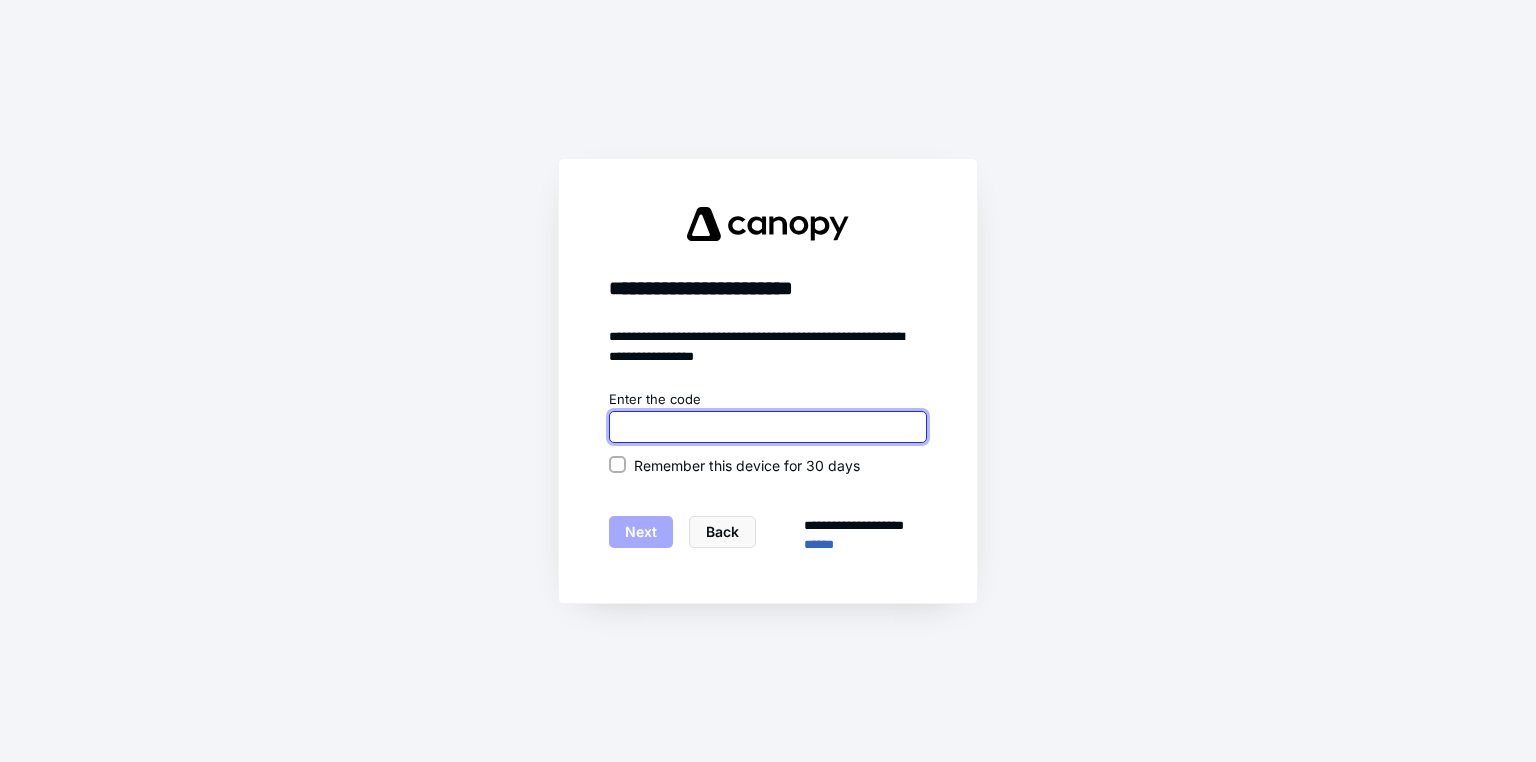 click at bounding box center (768, 427) 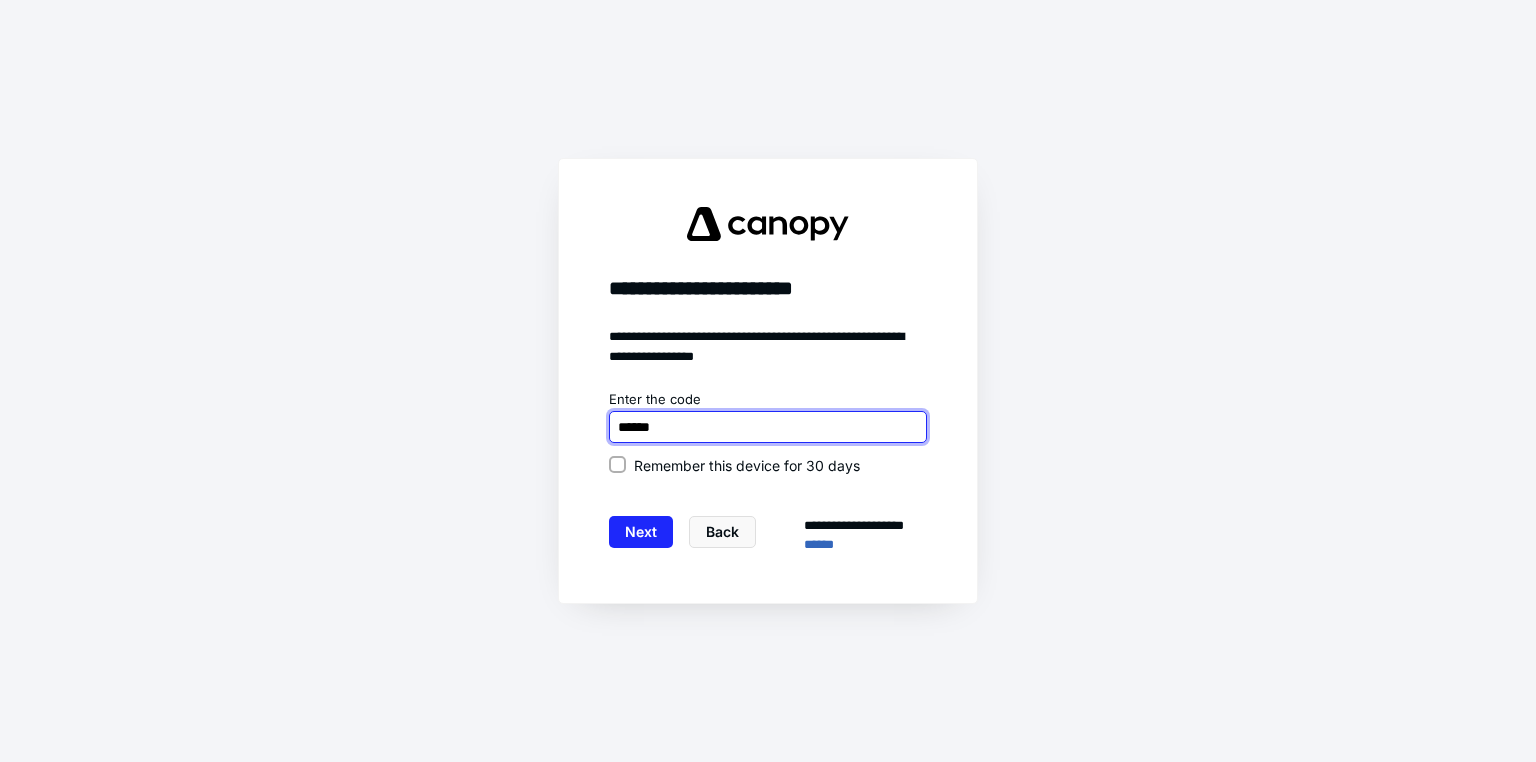 type on "******" 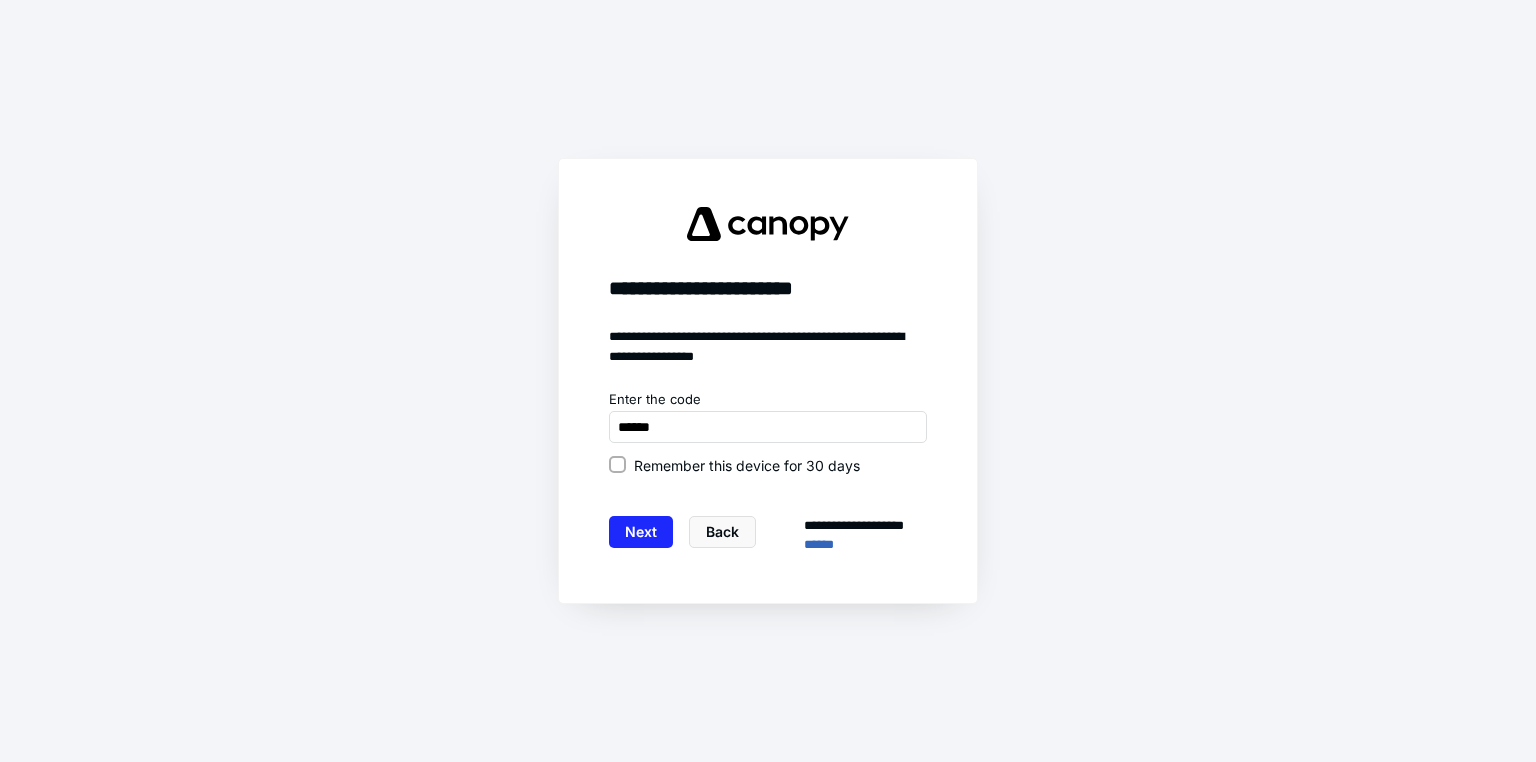 click 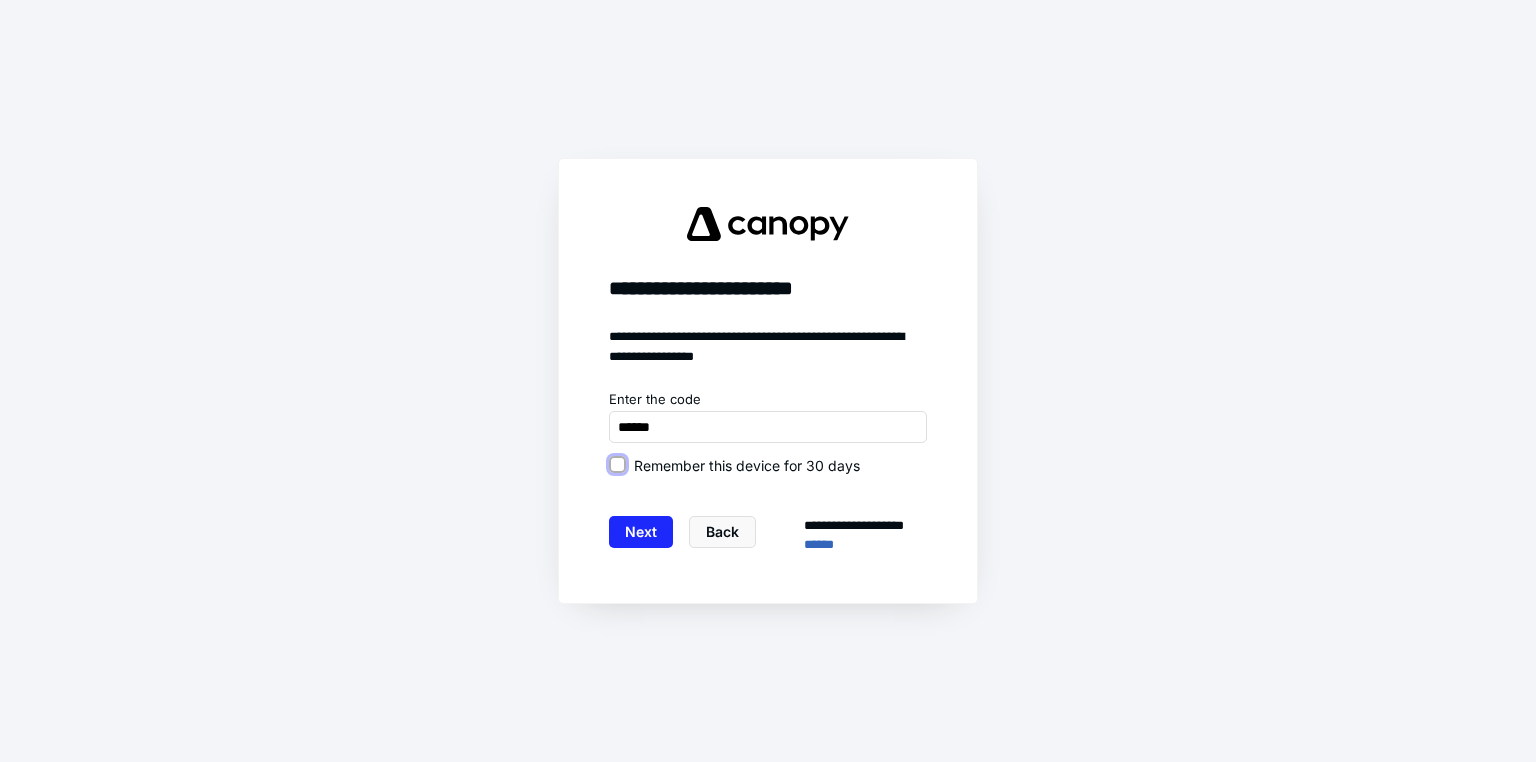 click on "Remember this device for 30 days" at bounding box center [617, 465] 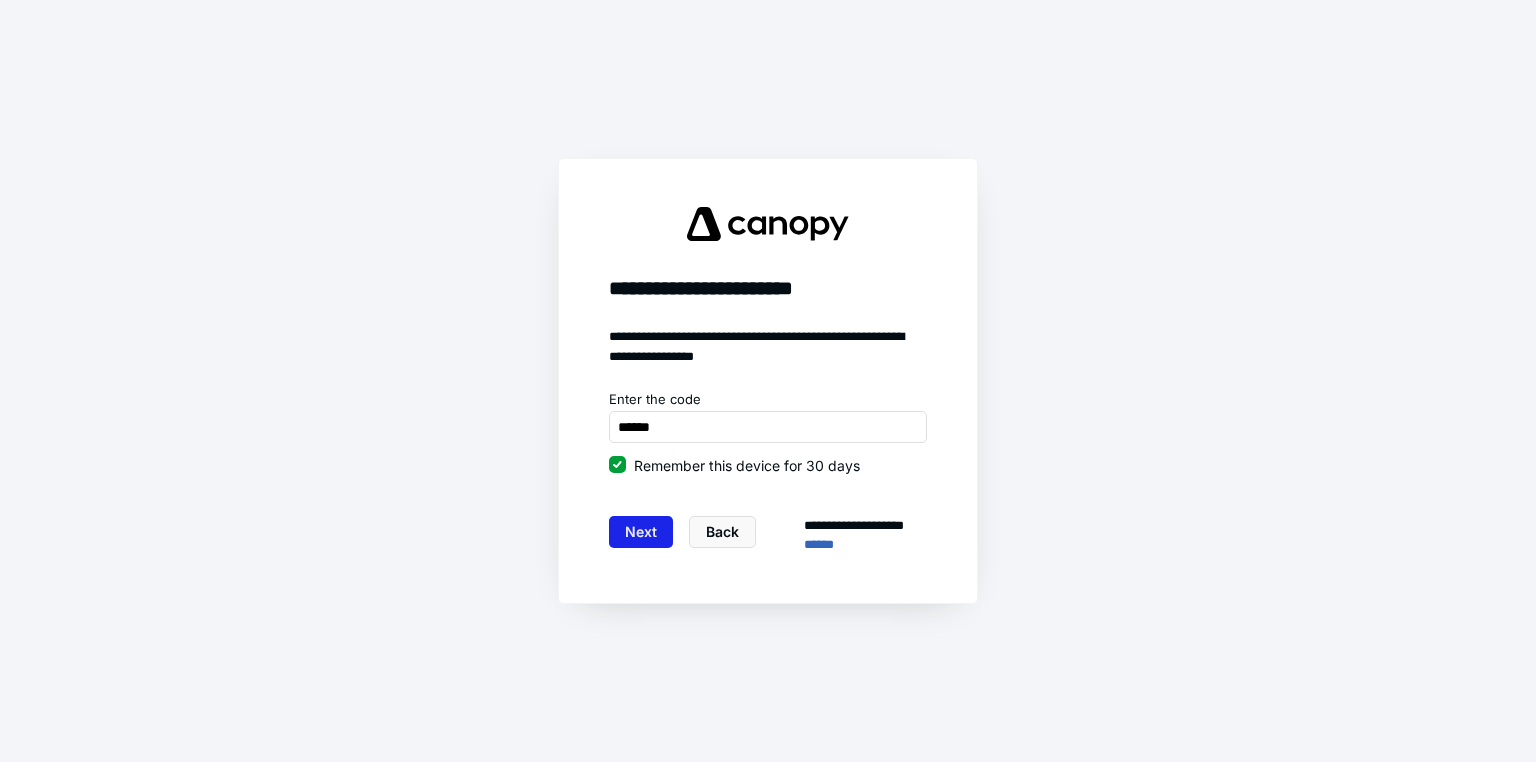 click on "Next" at bounding box center (641, 532) 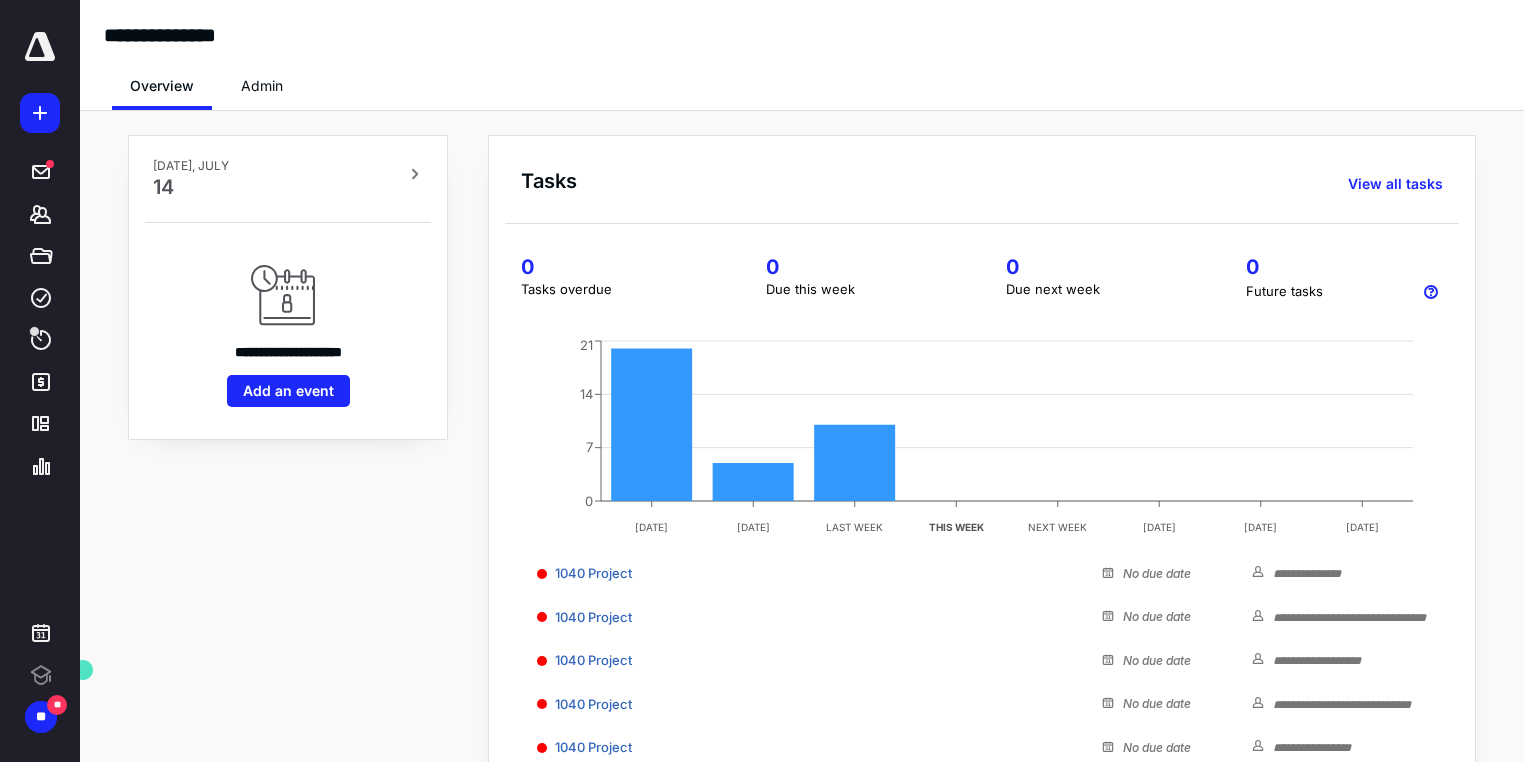 scroll, scrollTop: 0, scrollLeft: 0, axis: both 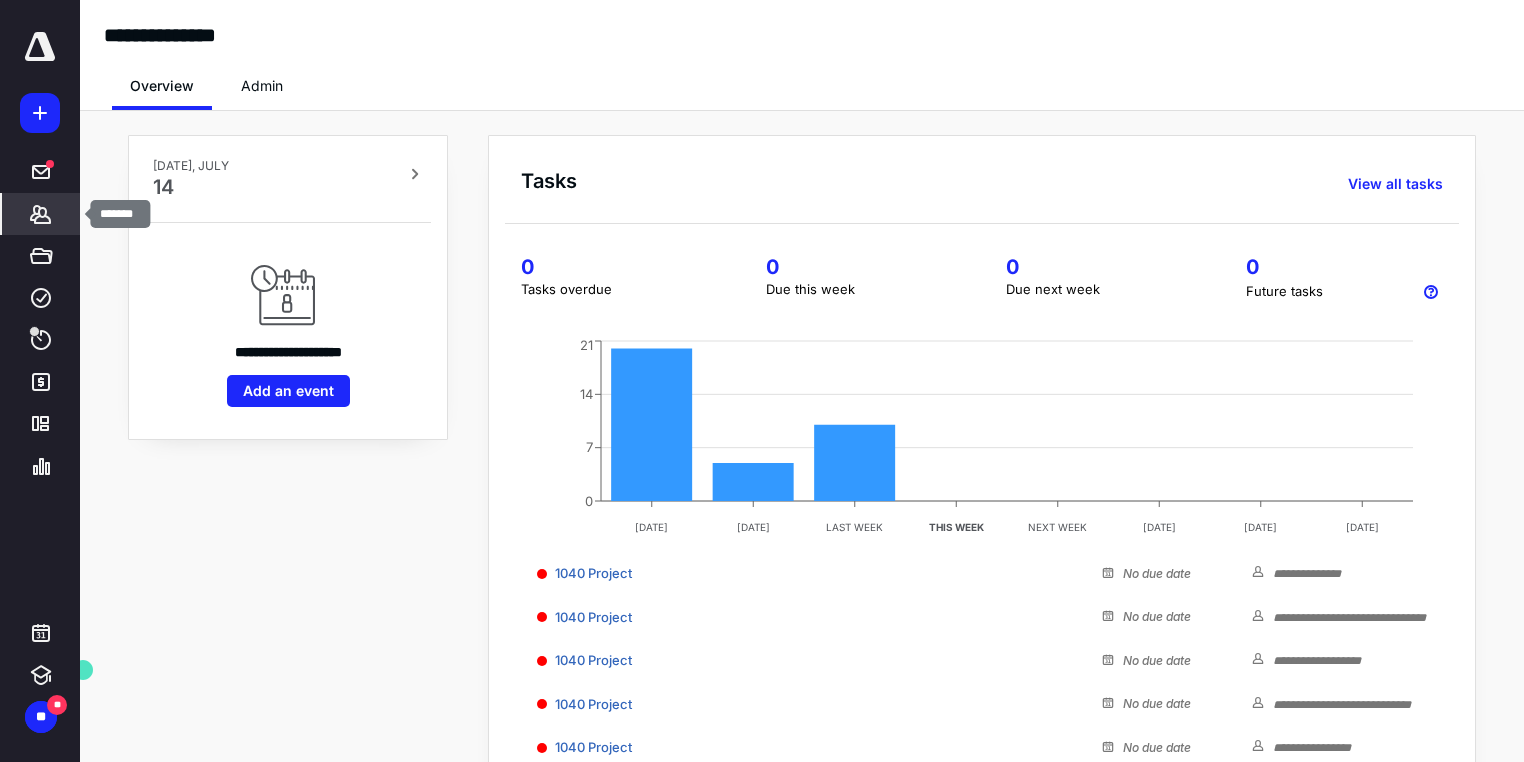 click 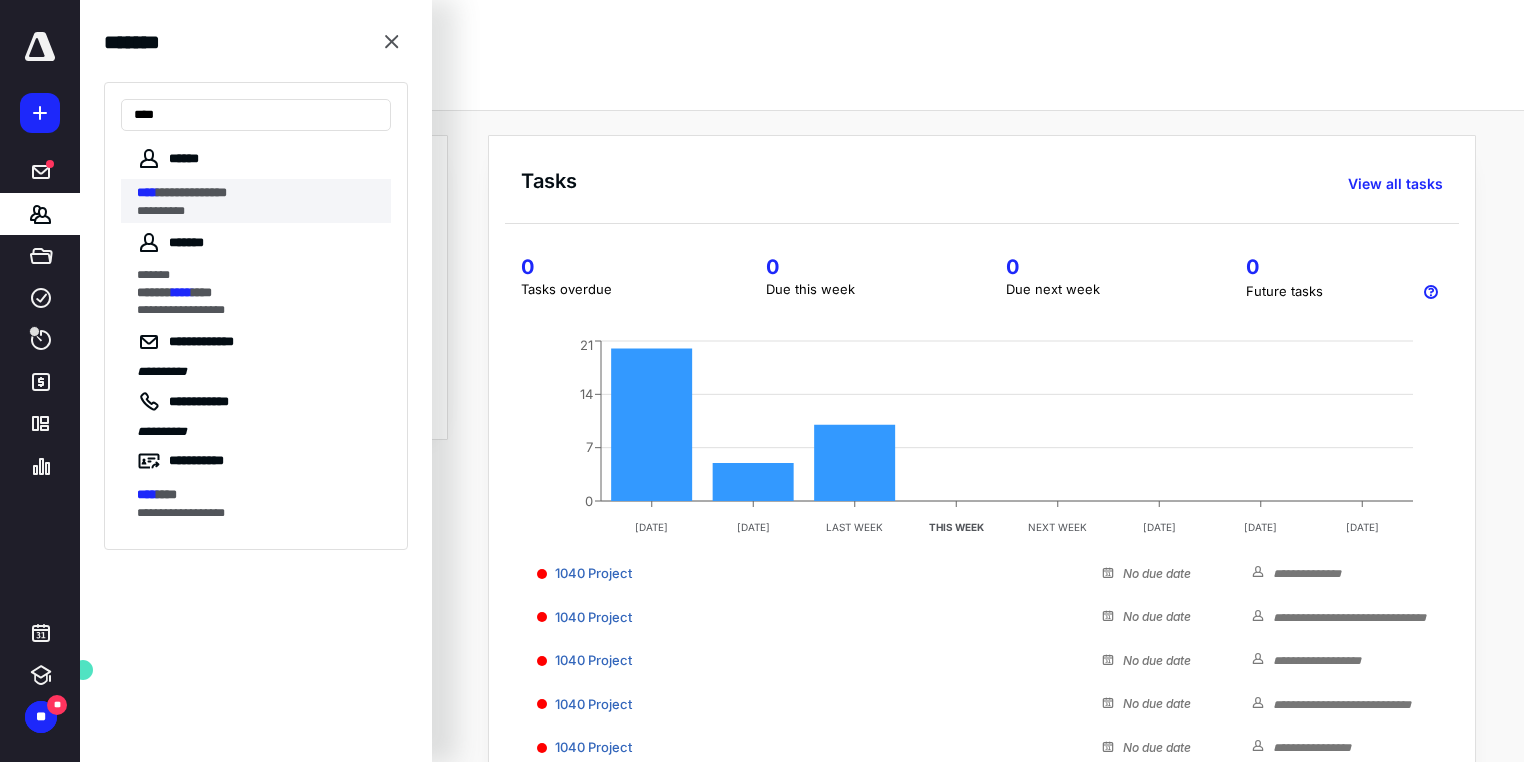 type on "****" 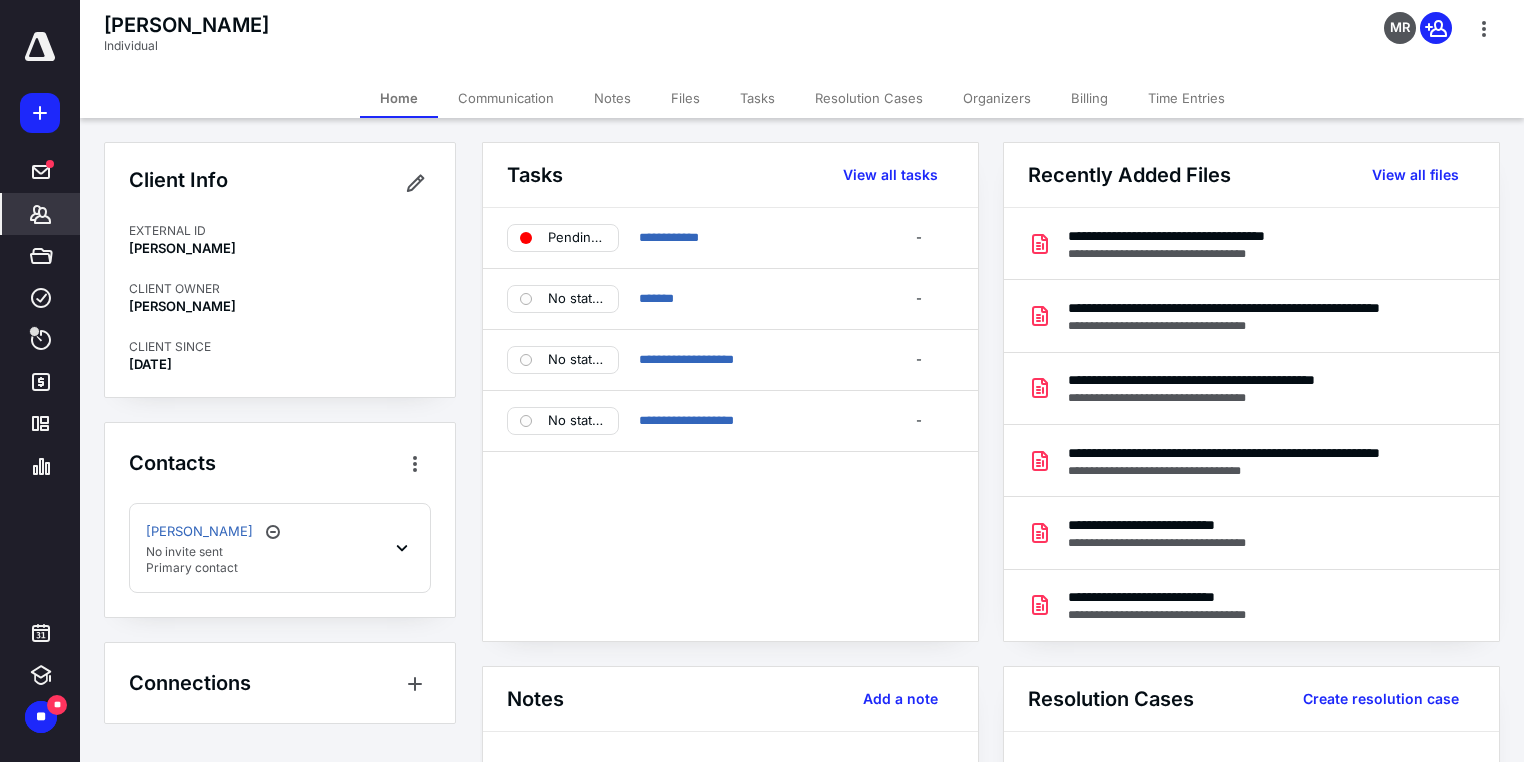 click on "Files" at bounding box center (685, 98) 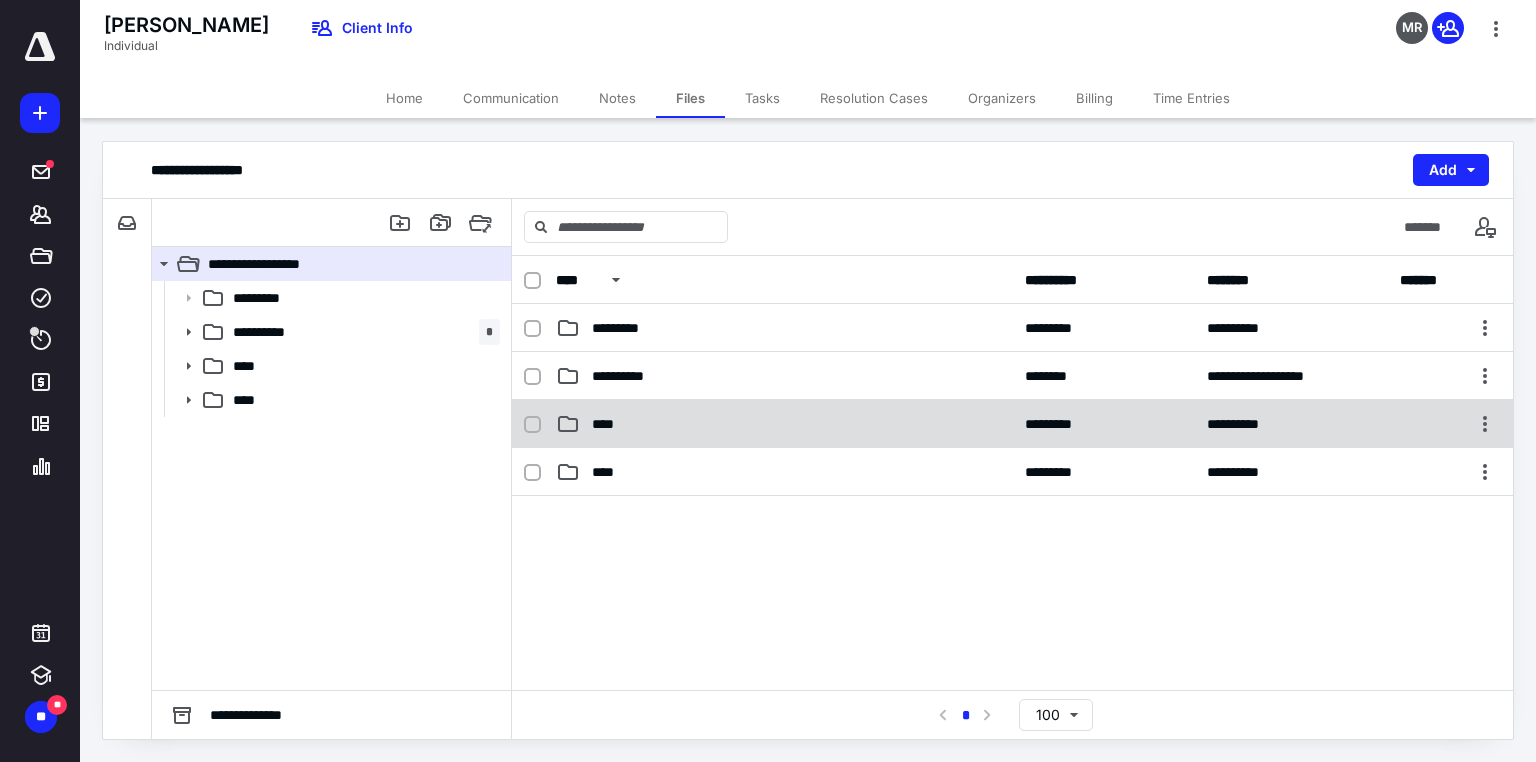click on "****" at bounding box center (784, 424) 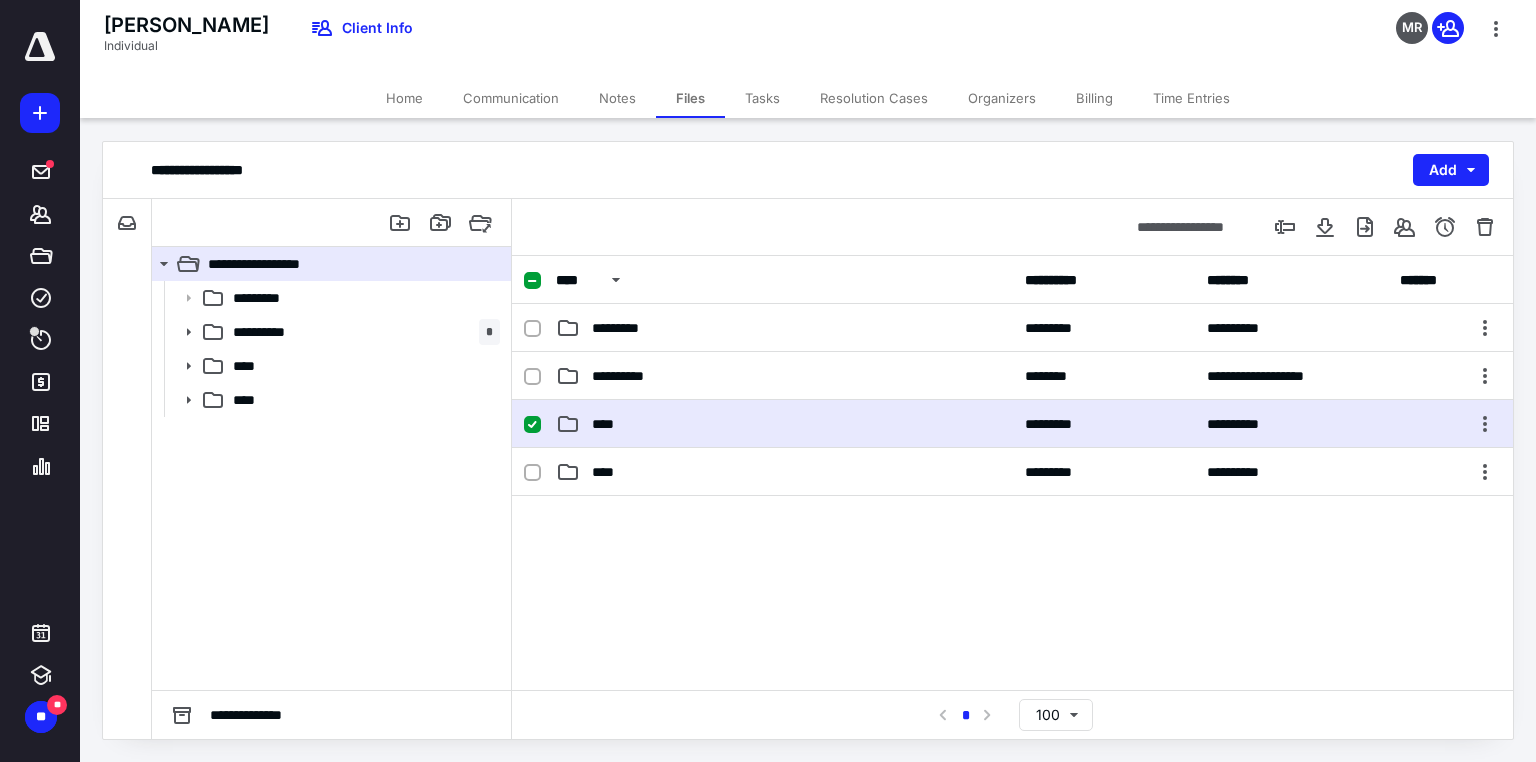 click on "****" at bounding box center [784, 424] 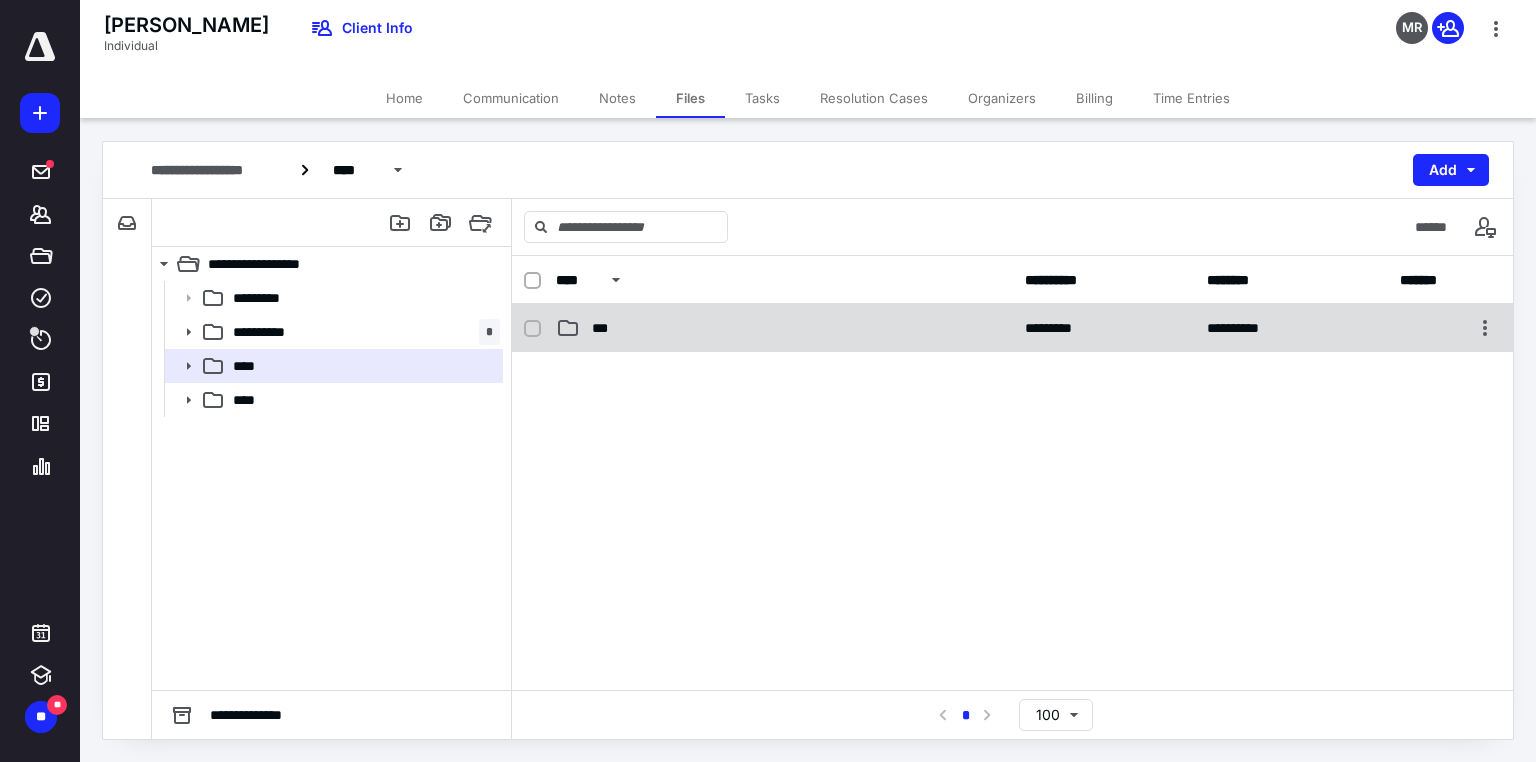 click on "***" at bounding box center (784, 328) 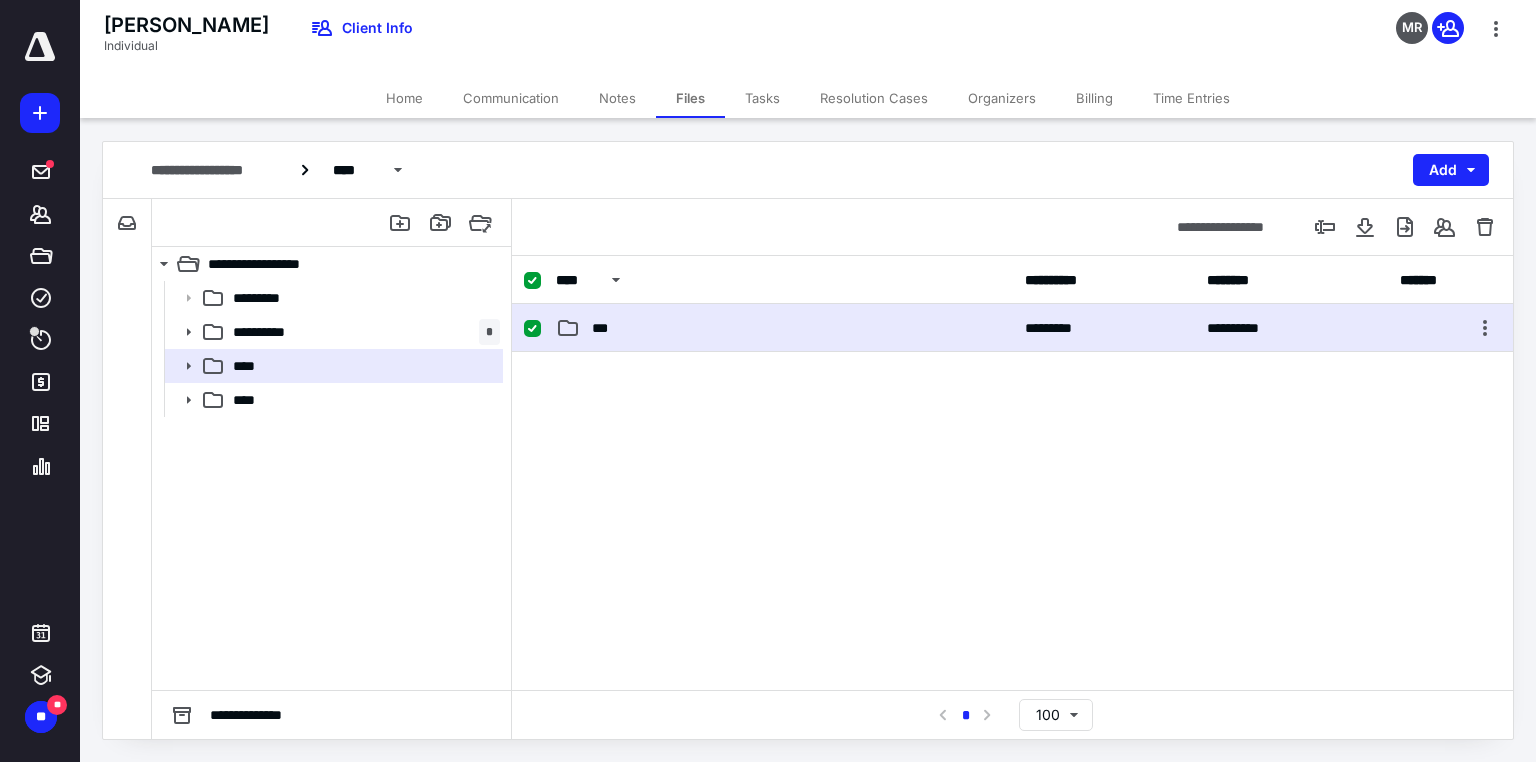 click on "***" at bounding box center (784, 328) 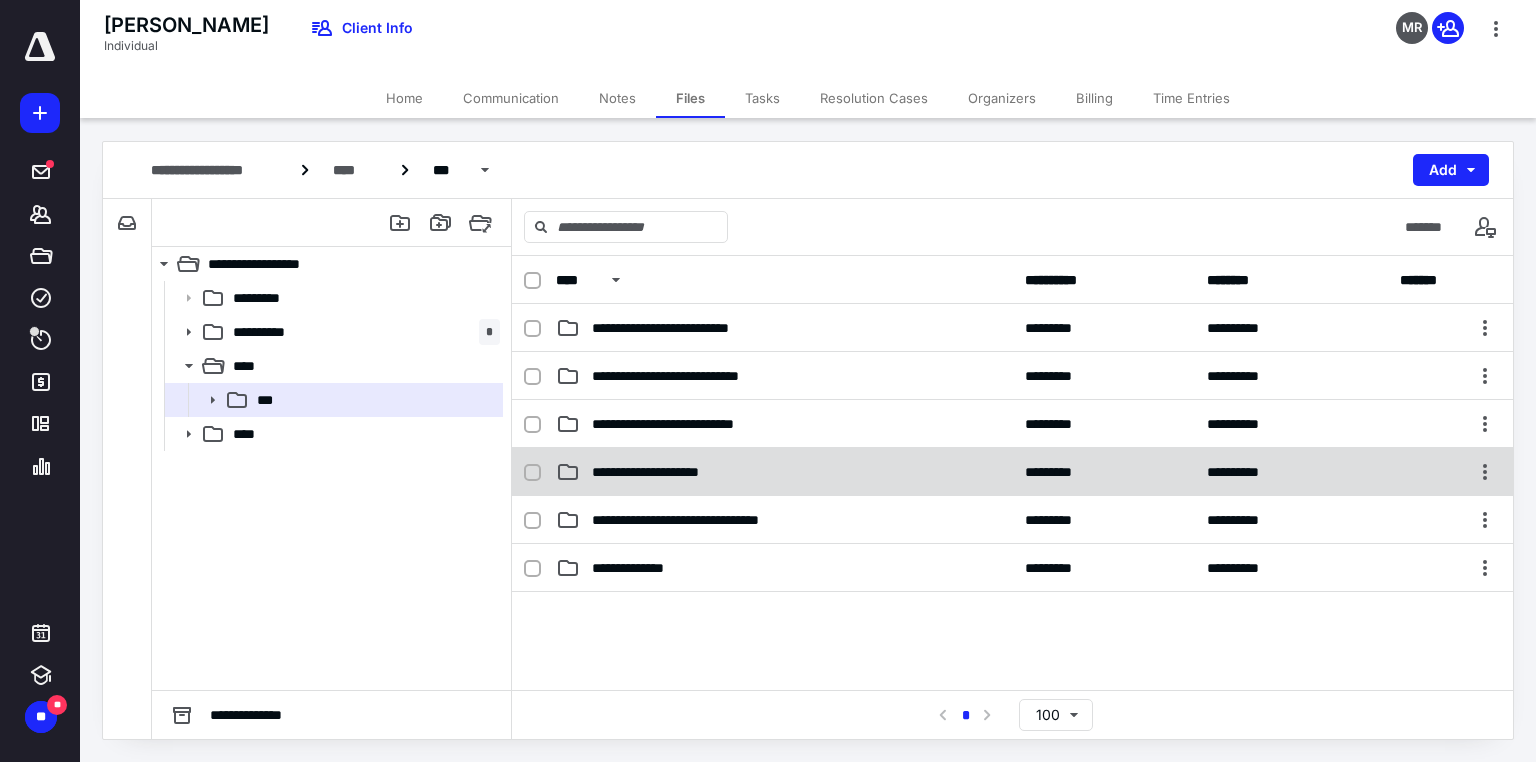 click on "**********" at bounding box center [664, 472] 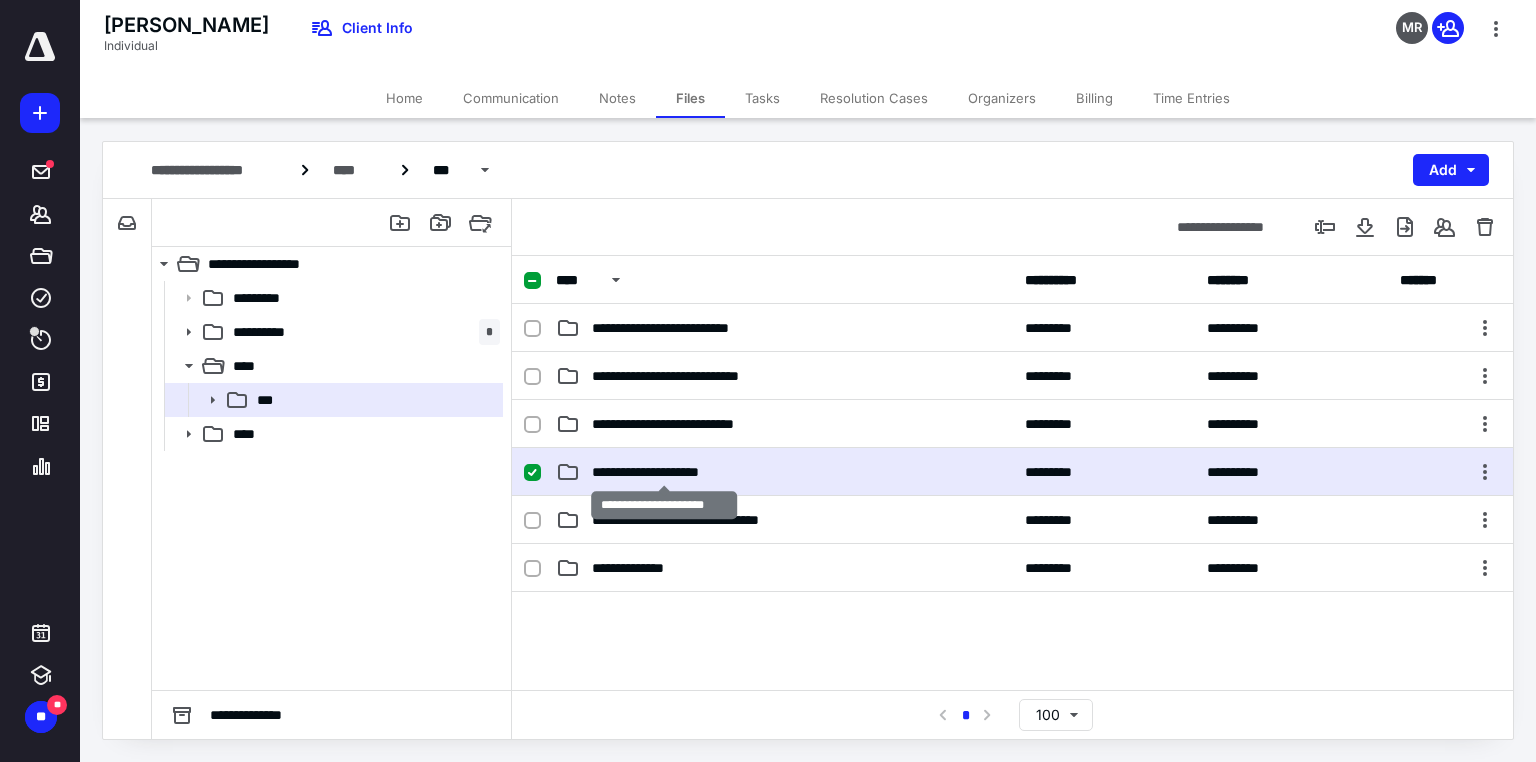 click on "**********" at bounding box center [664, 472] 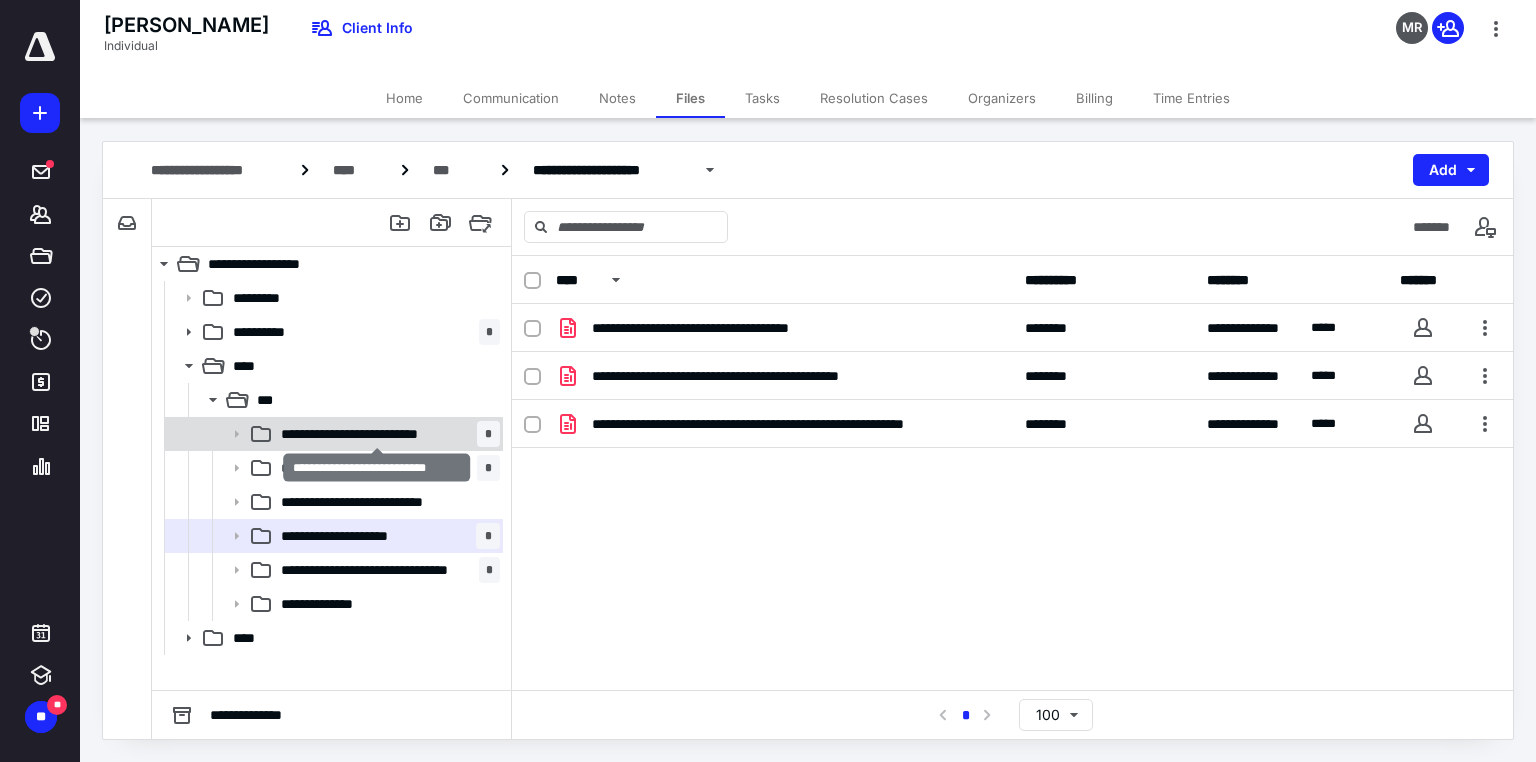 click on "**********" at bounding box center (377, 434) 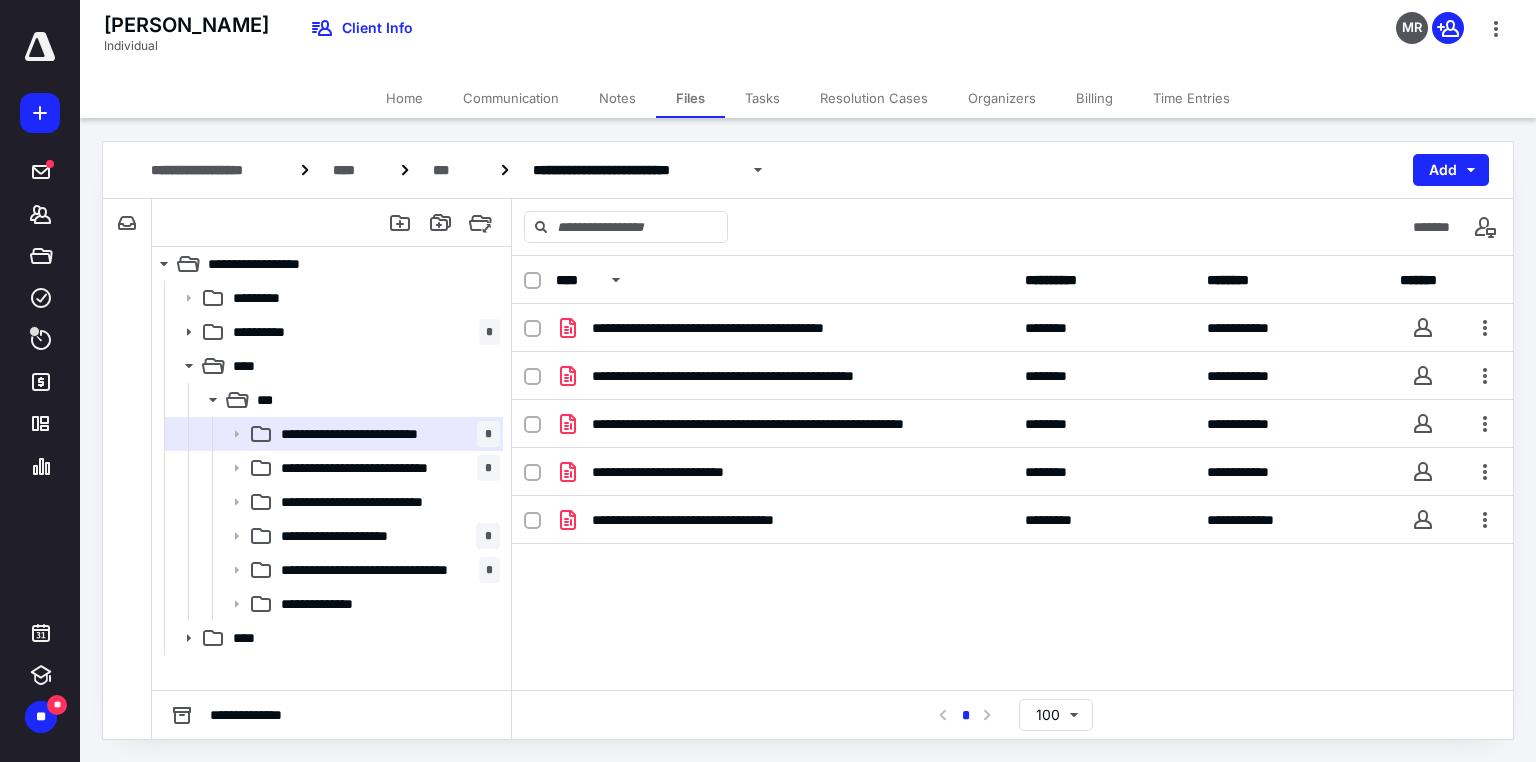 click on "Home" at bounding box center (404, 98) 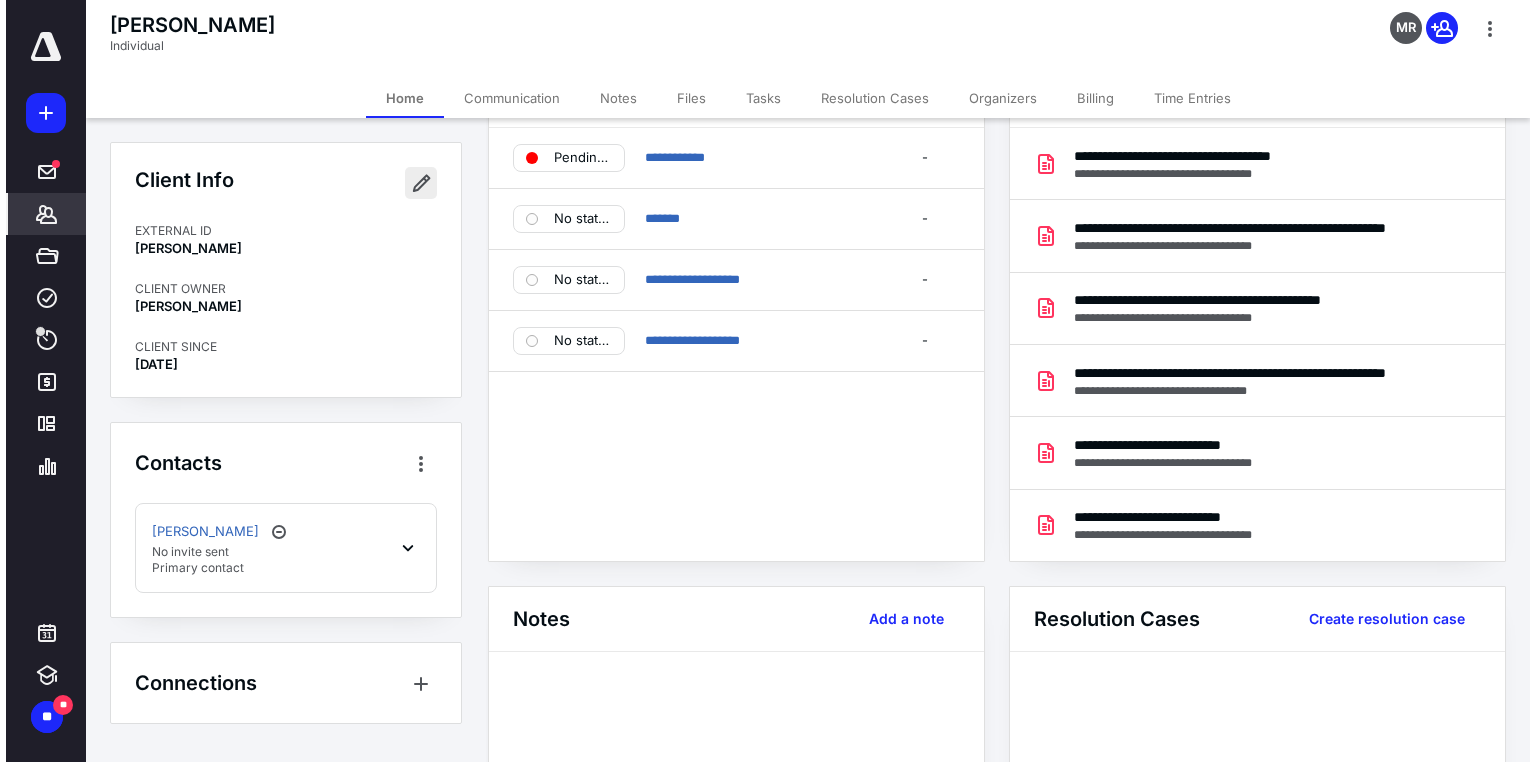 scroll, scrollTop: 0, scrollLeft: 0, axis: both 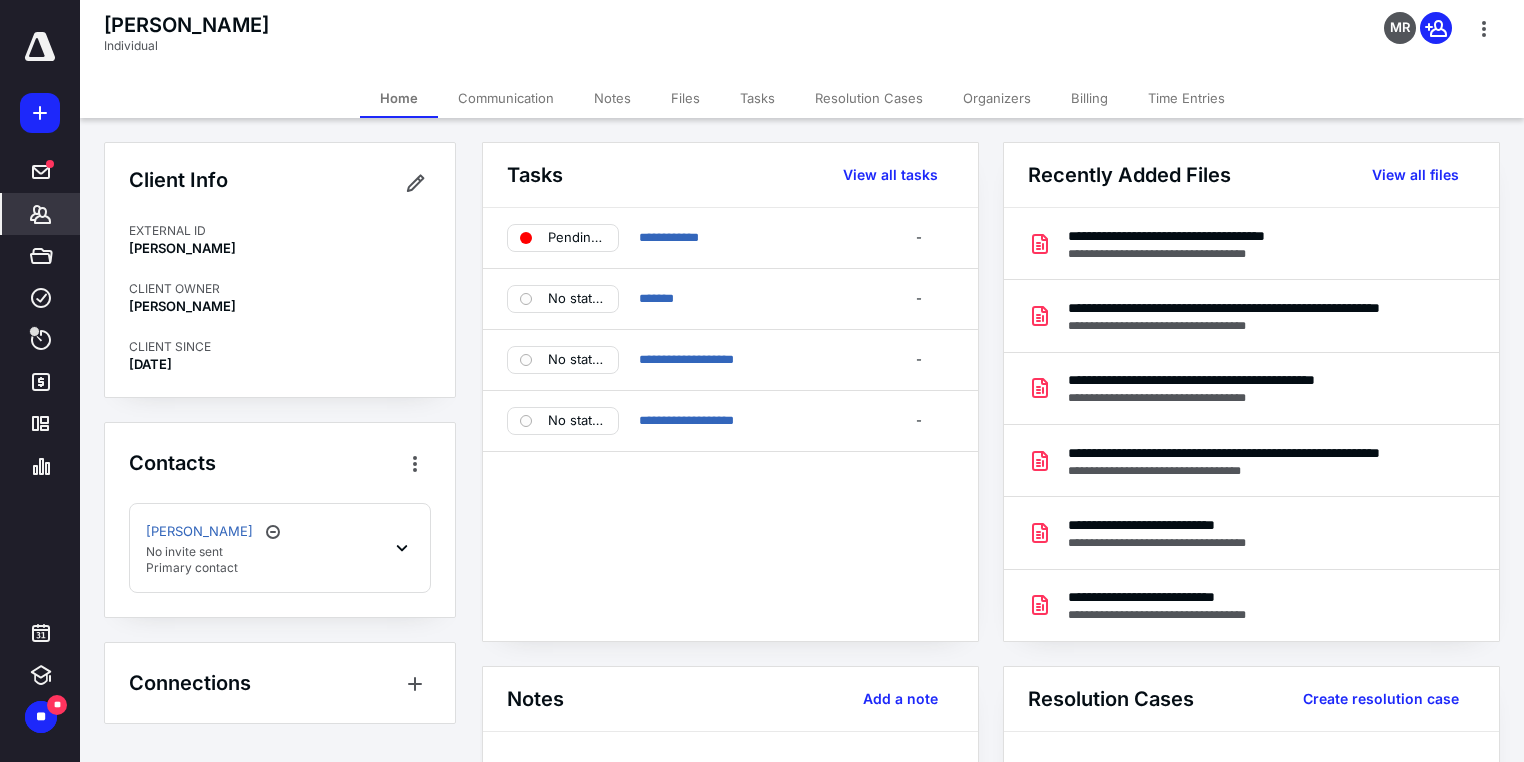 click on "Files" at bounding box center (685, 98) 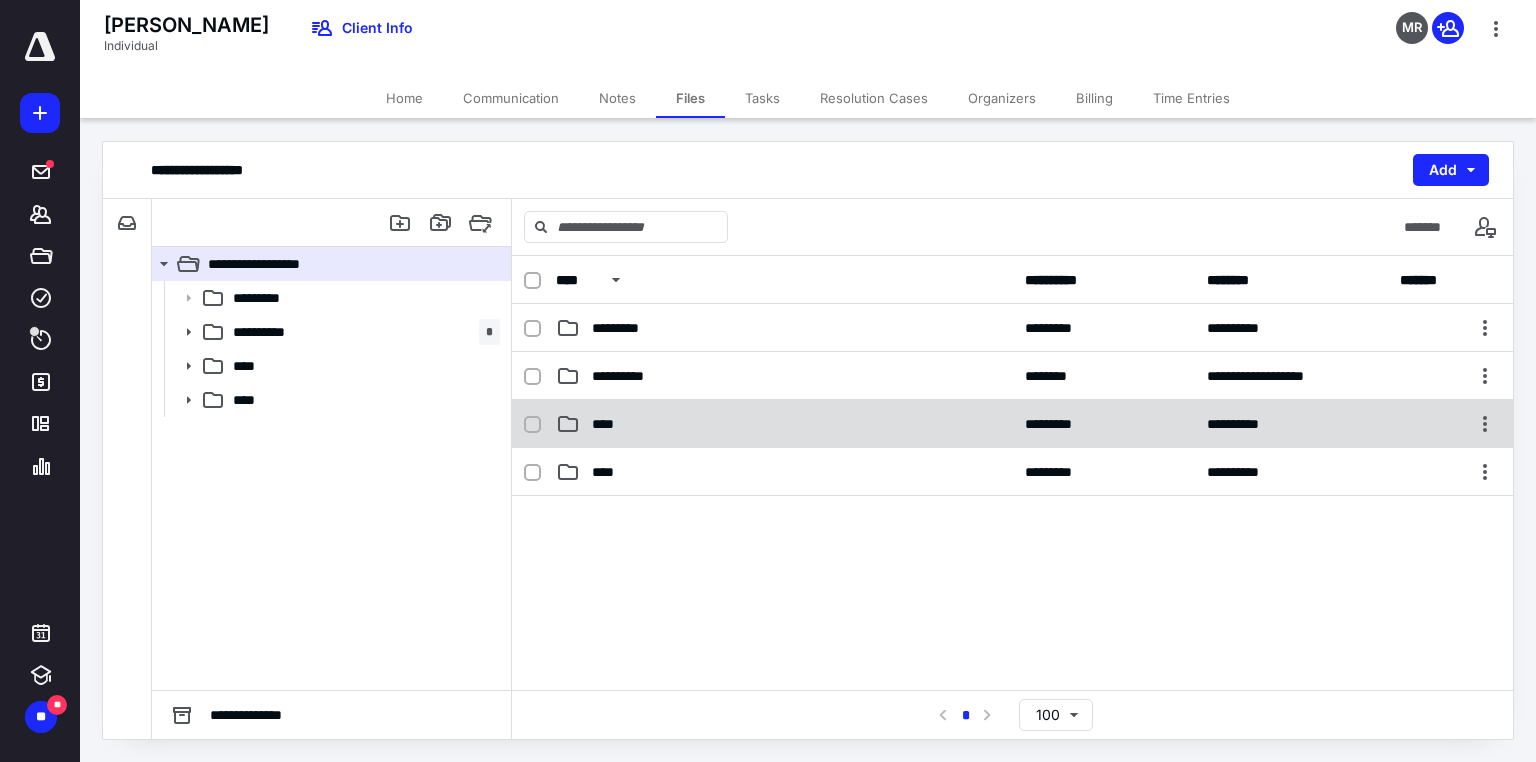 click on "****" at bounding box center [610, 424] 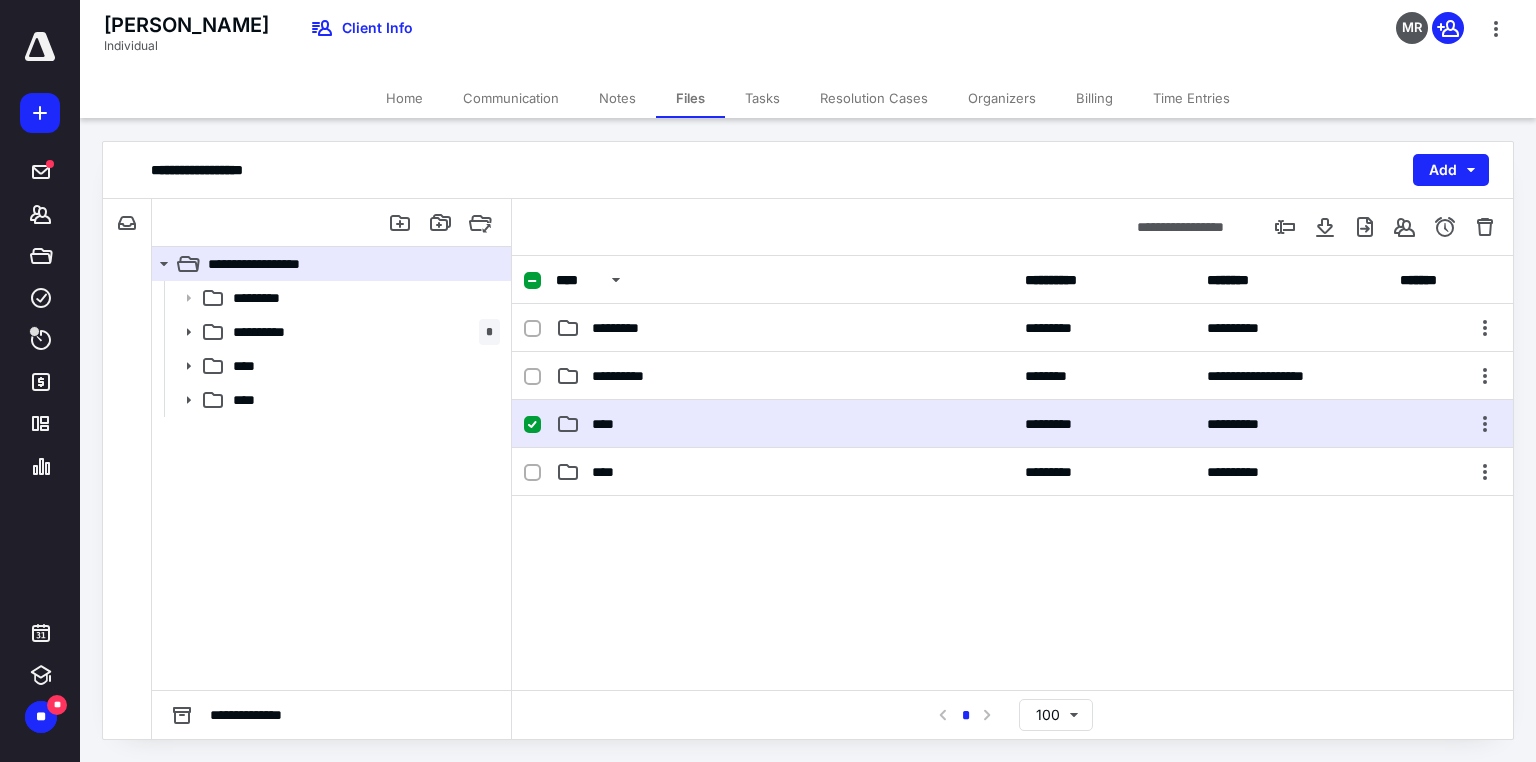 click on "****" at bounding box center [610, 424] 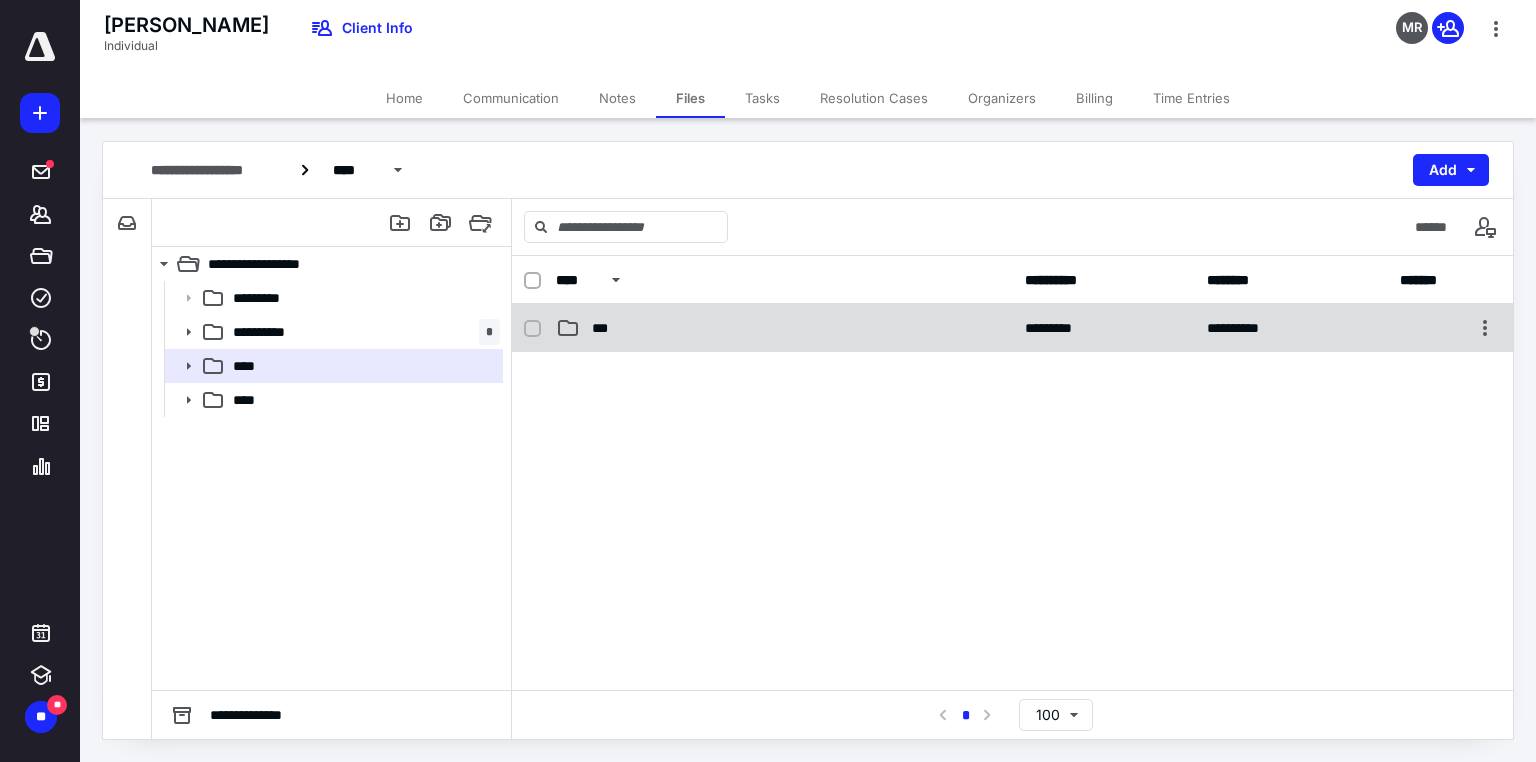 click on "***" at bounding box center [604, 328] 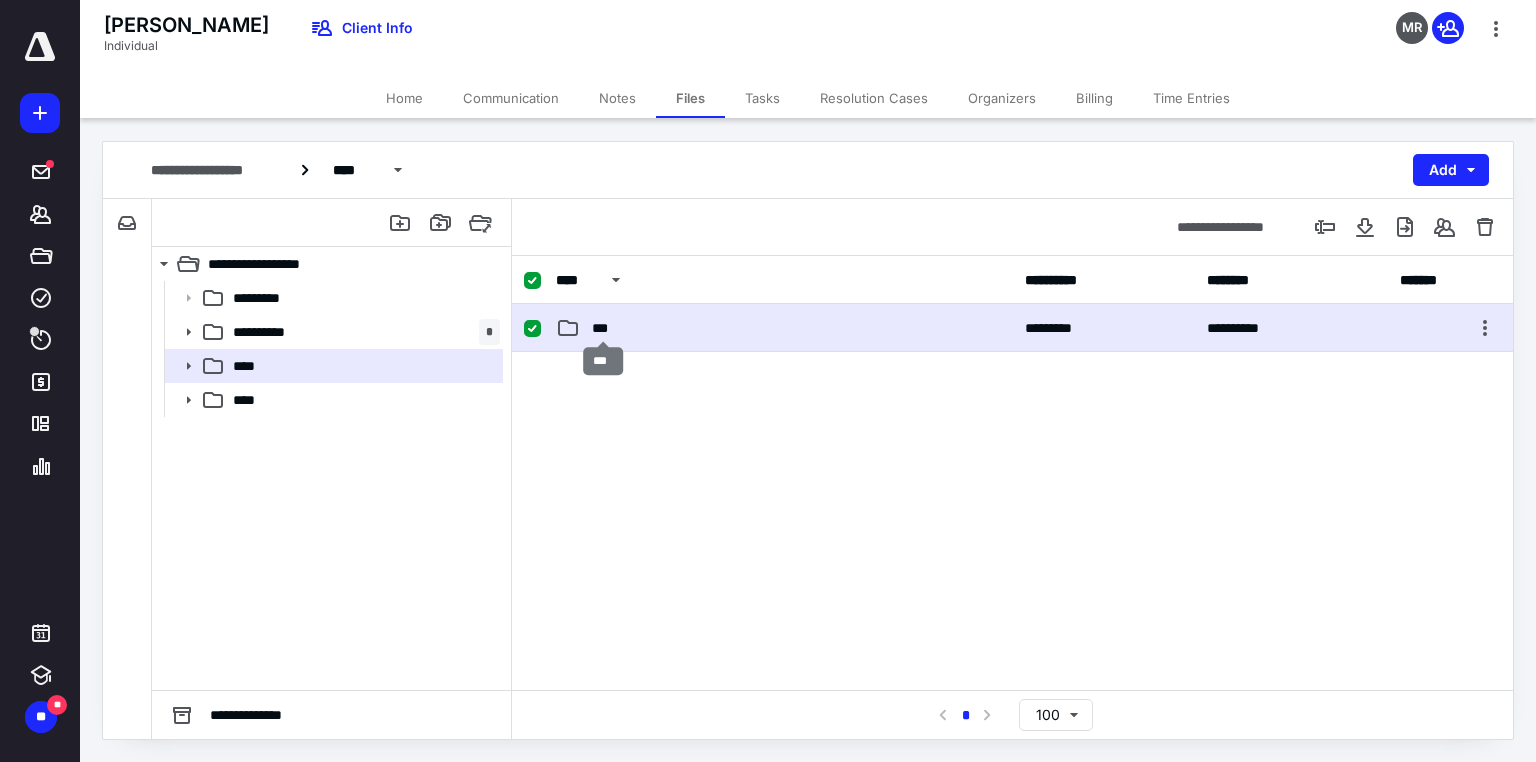 click on "***" at bounding box center [604, 328] 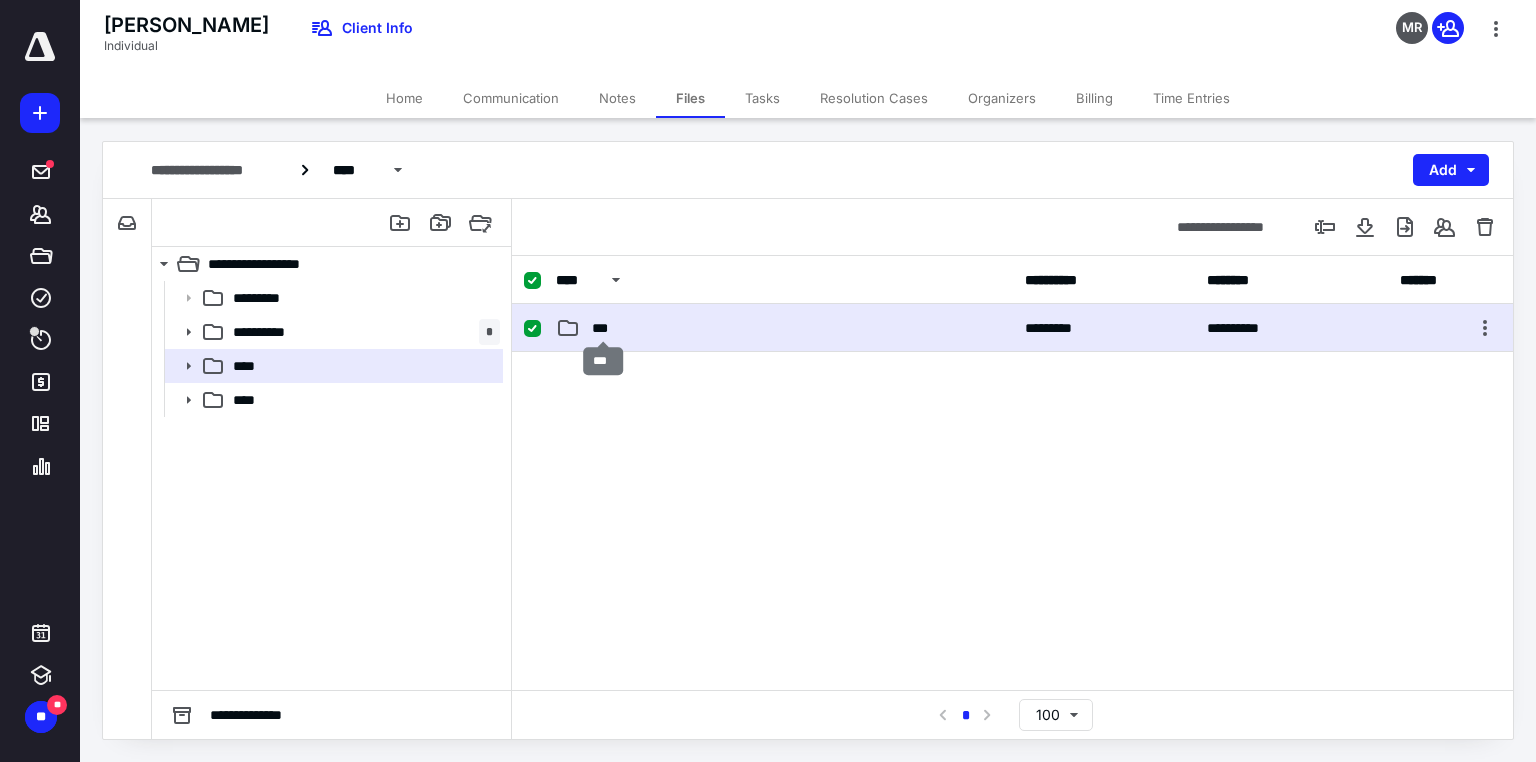 checkbox on "false" 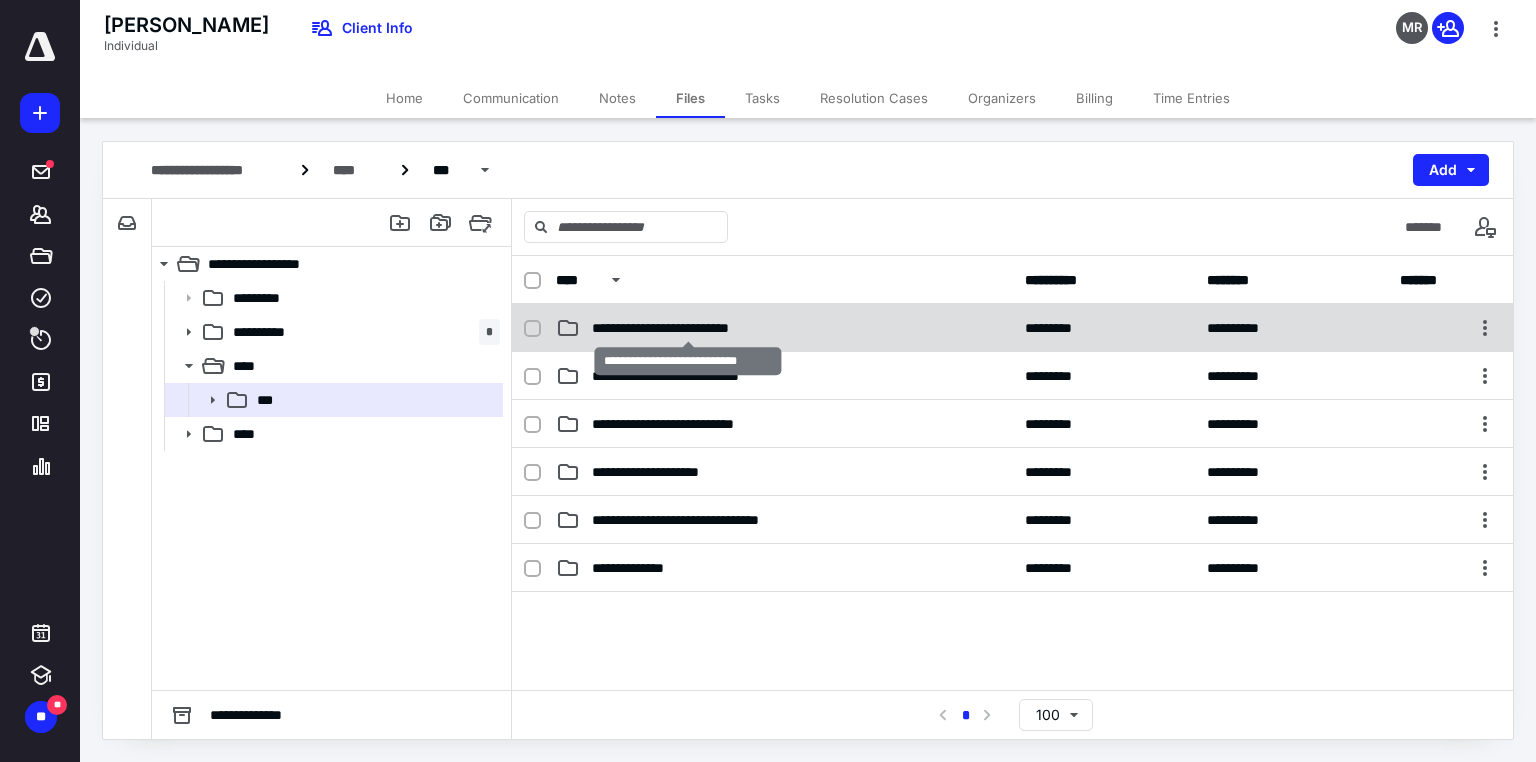 click on "**********" at bounding box center [688, 328] 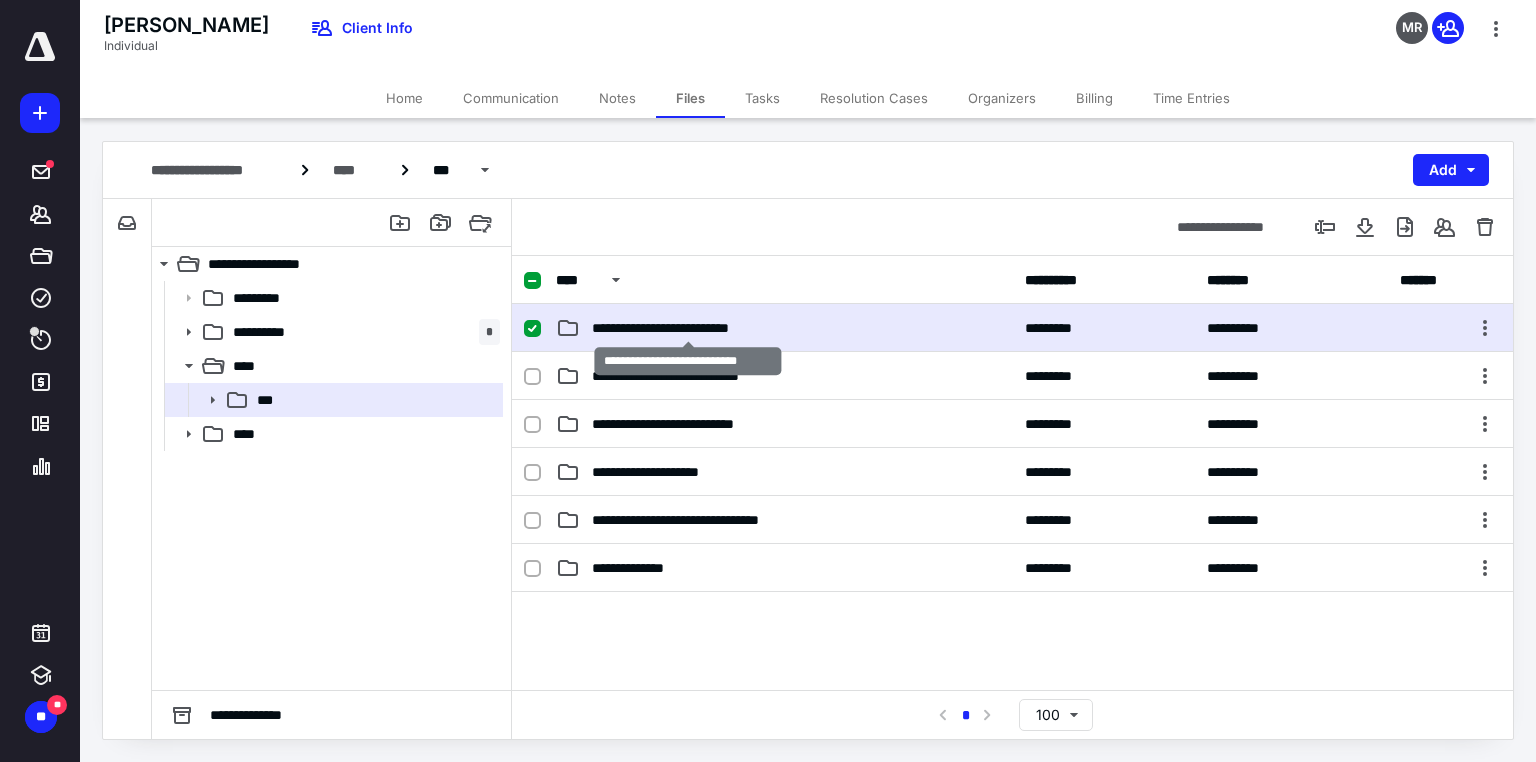 click on "**********" at bounding box center (688, 328) 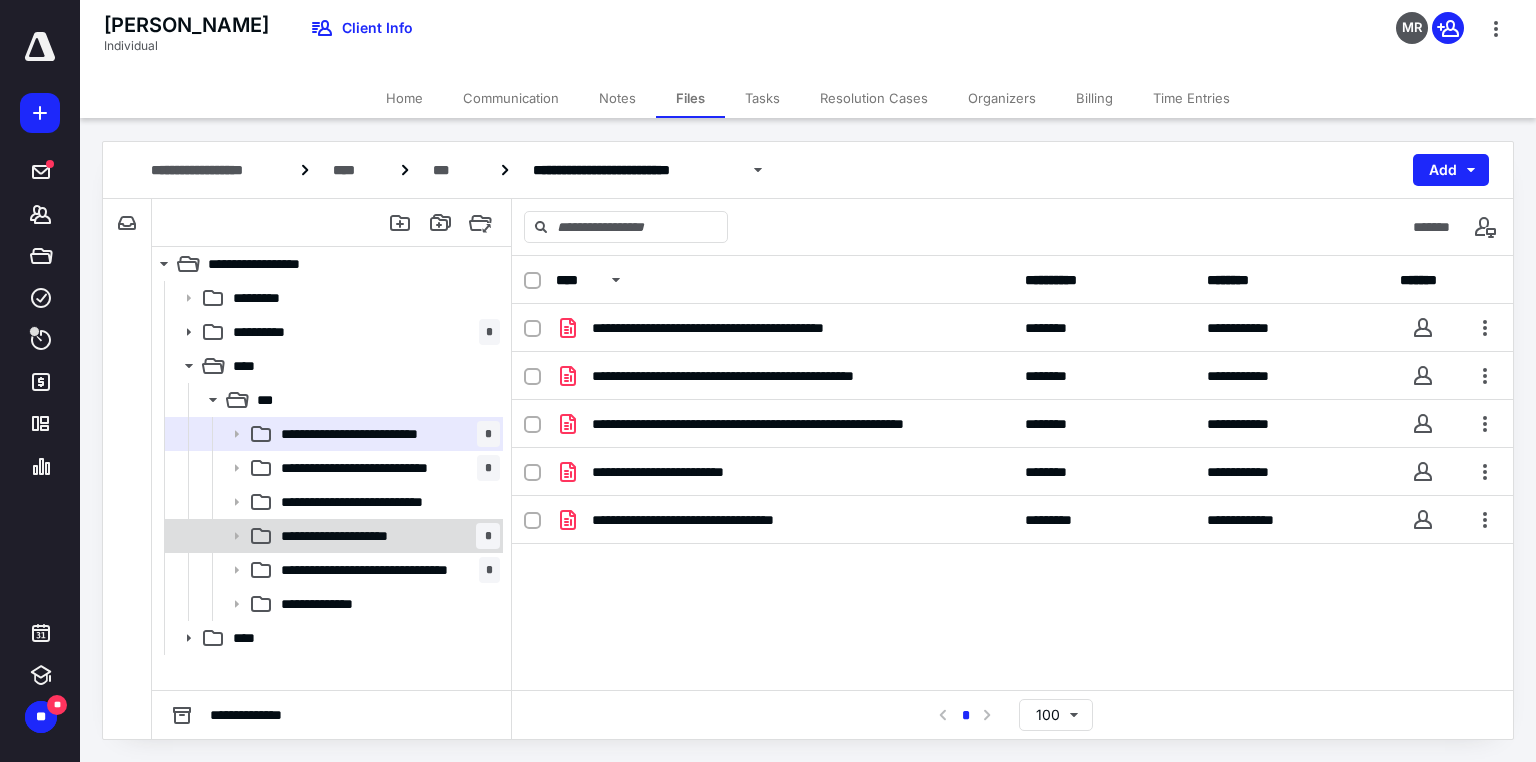 click on "**********" at bounding box center (386, 536) 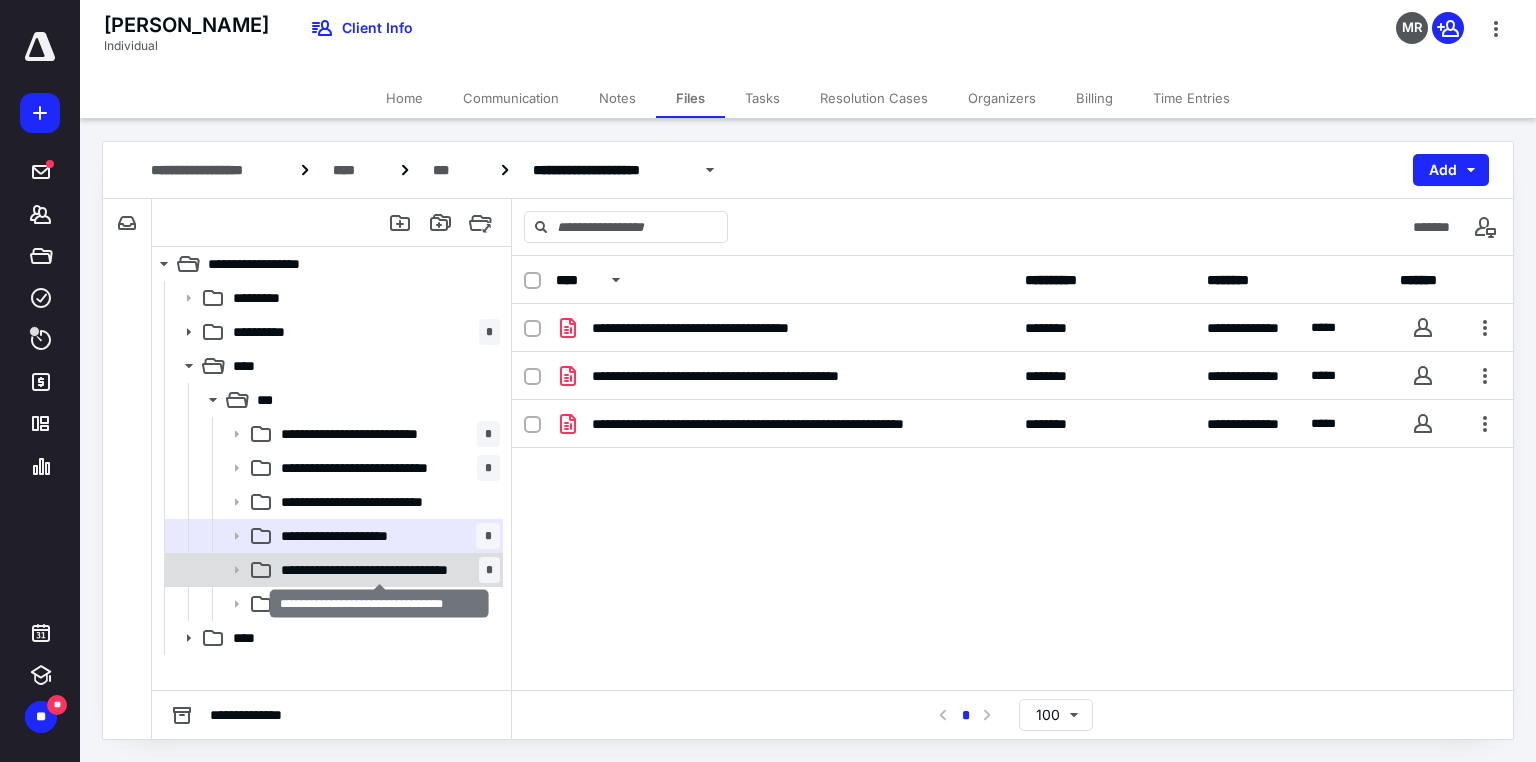 click on "**********" at bounding box center [380, 570] 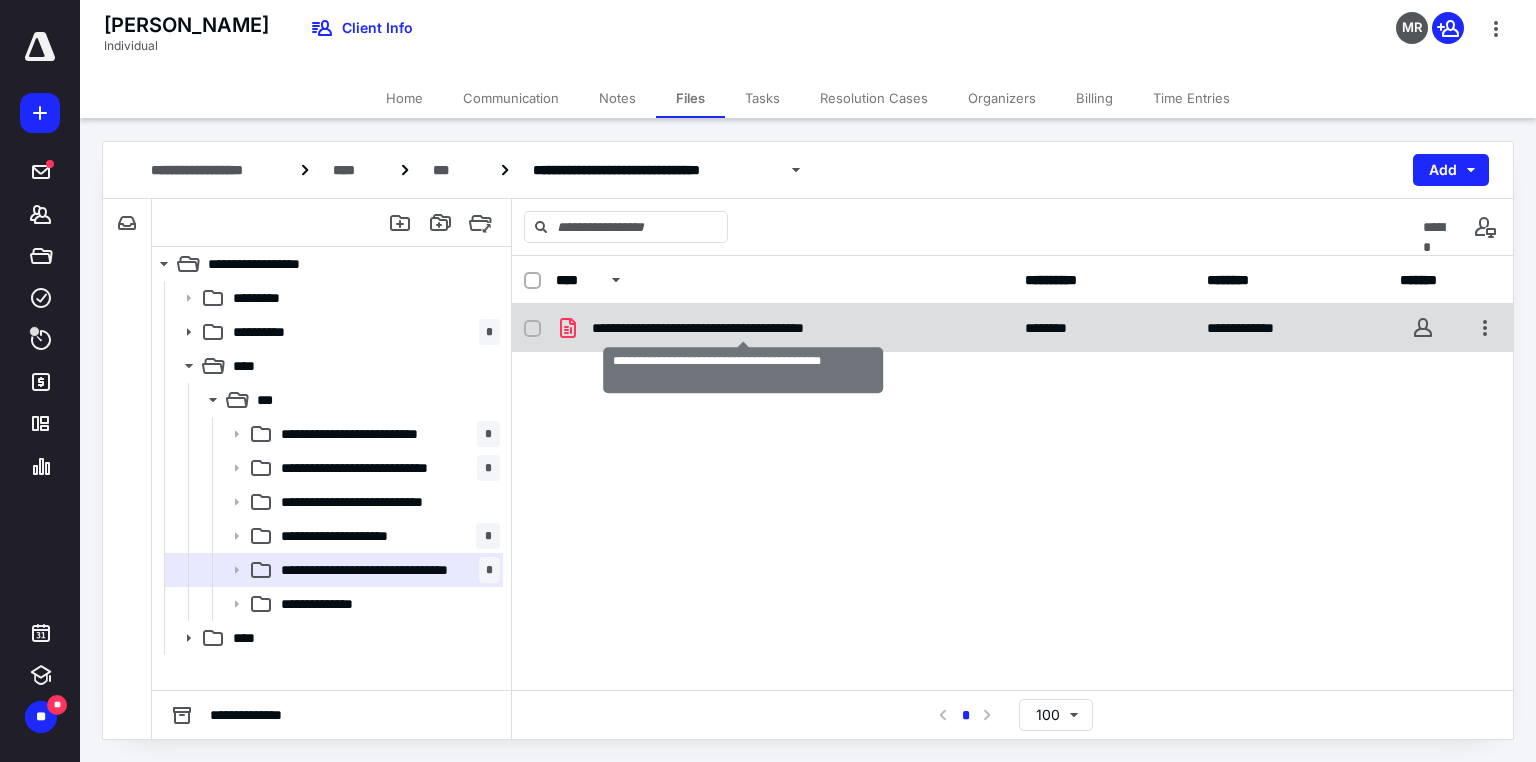 click on "**********" at bounding box center (743, 328) 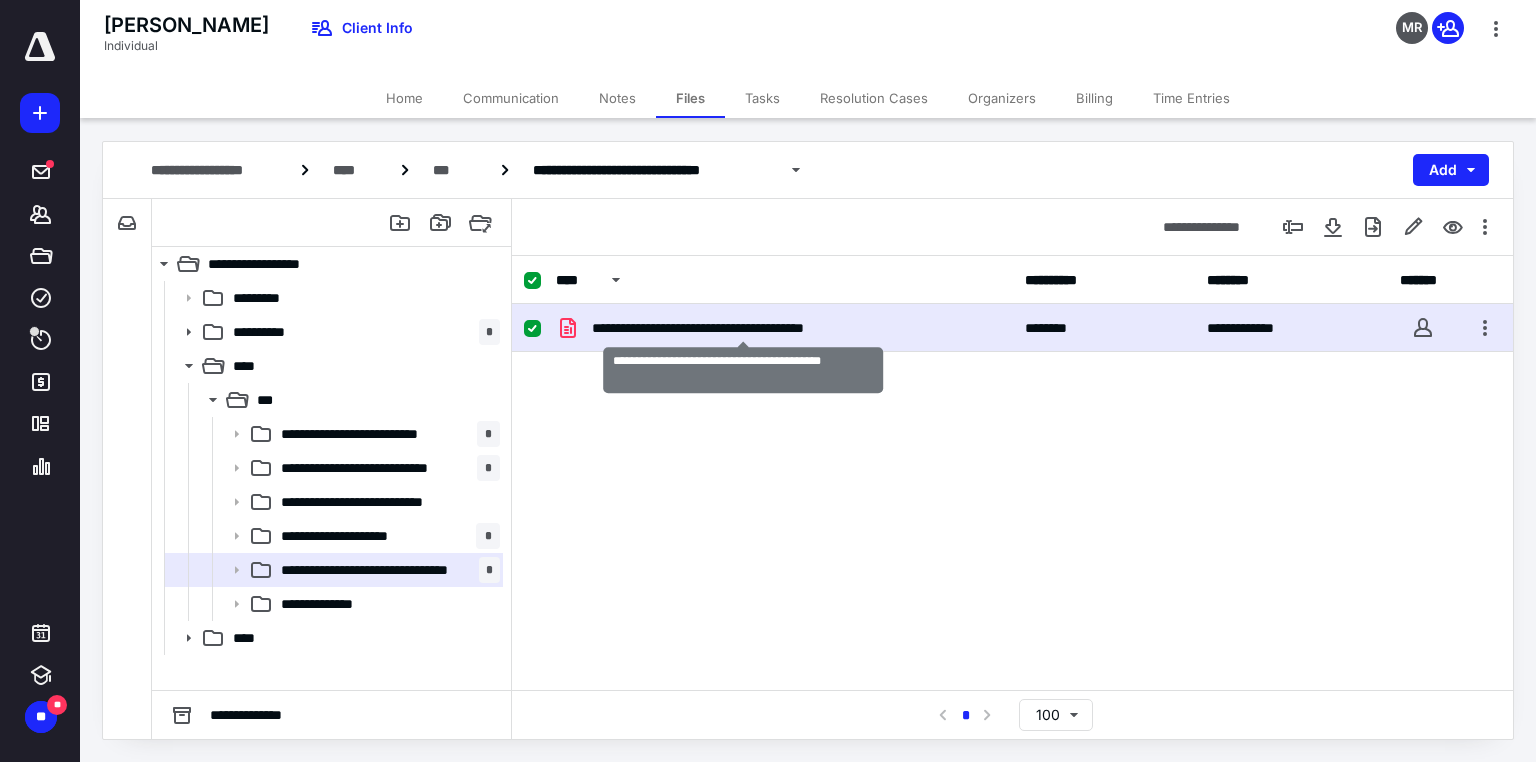 click on "**********" at bounding box center (743, 328) 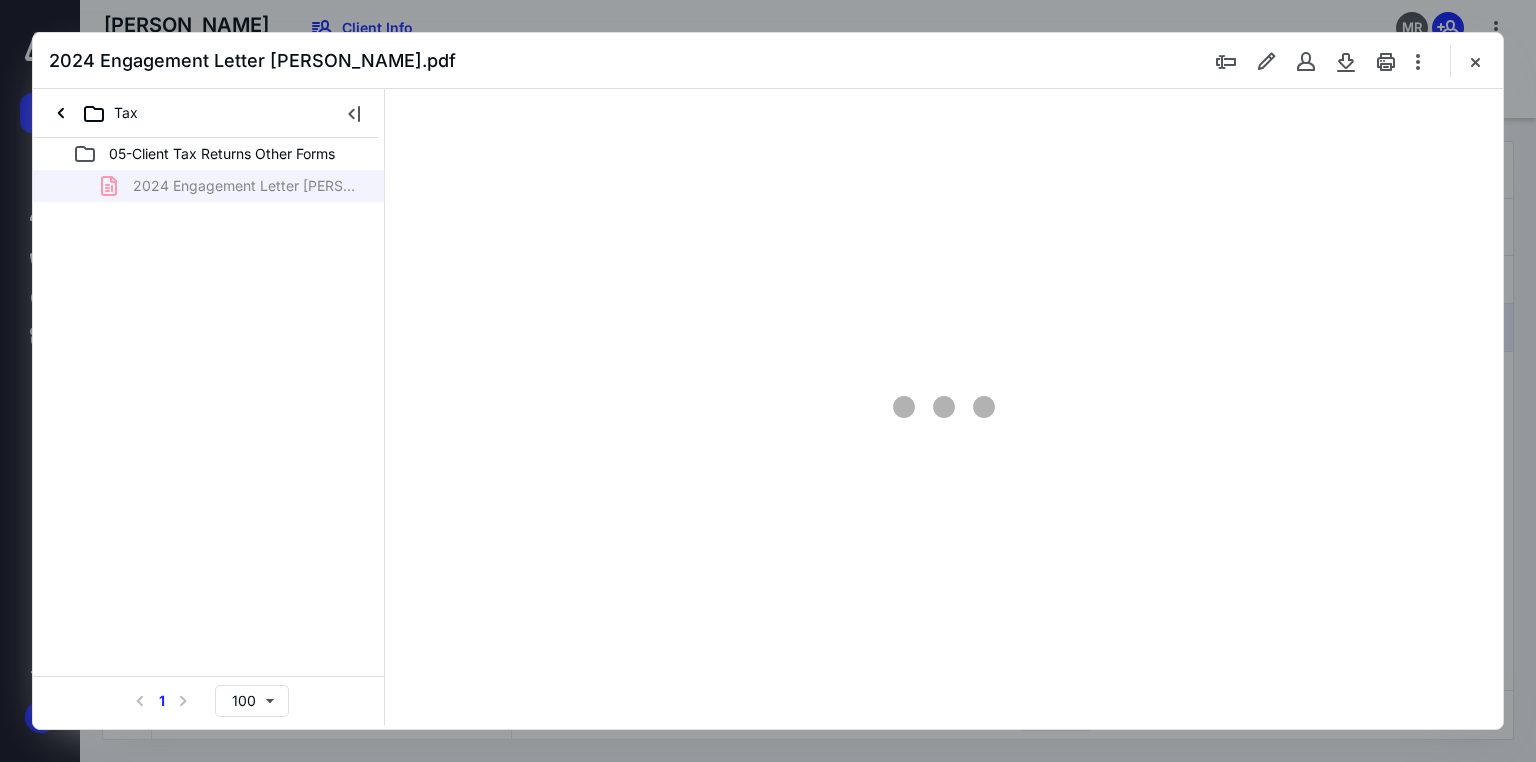 scroll, scrollTop: 0, scrollLeft: 0, axis: both 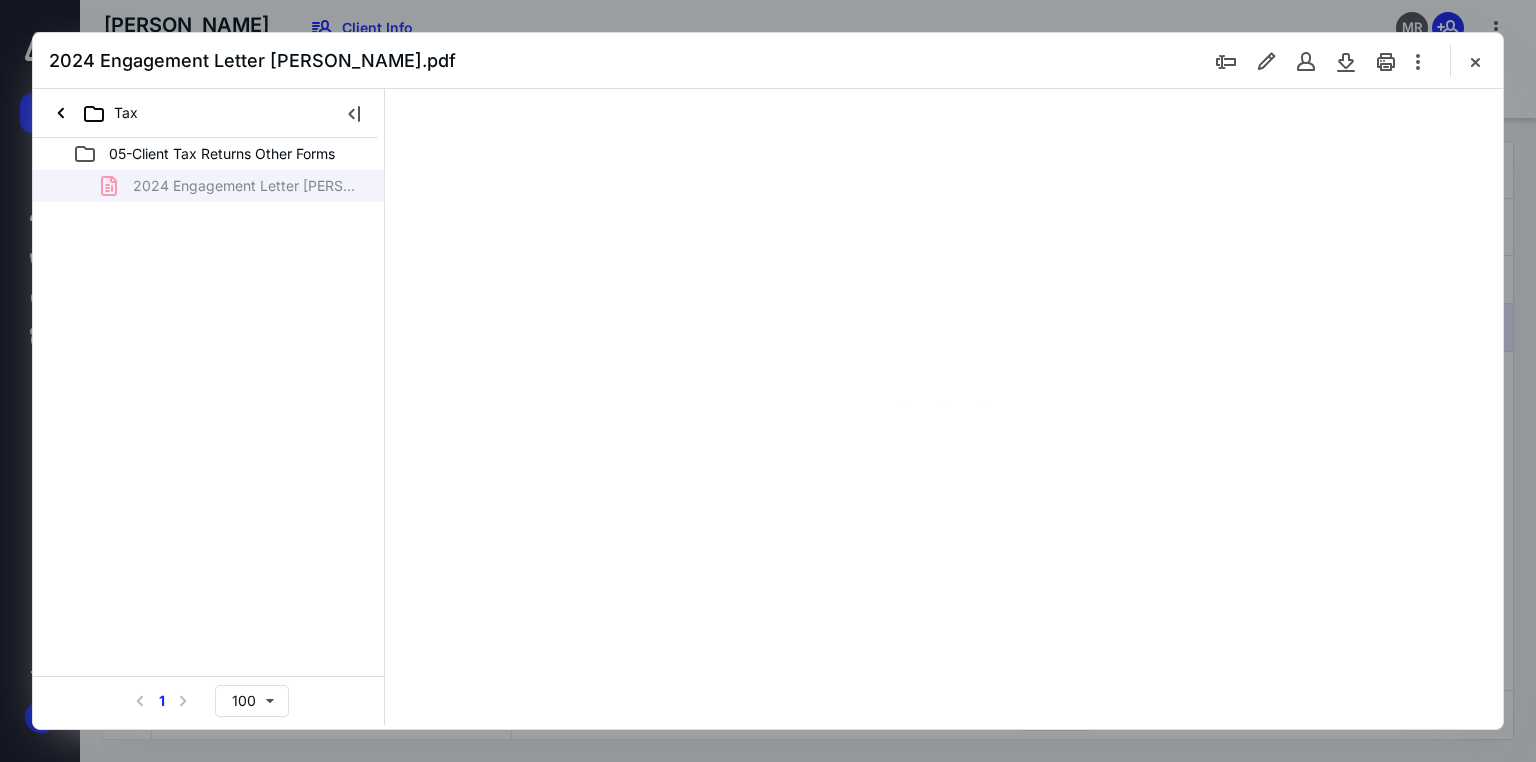 type on "71" 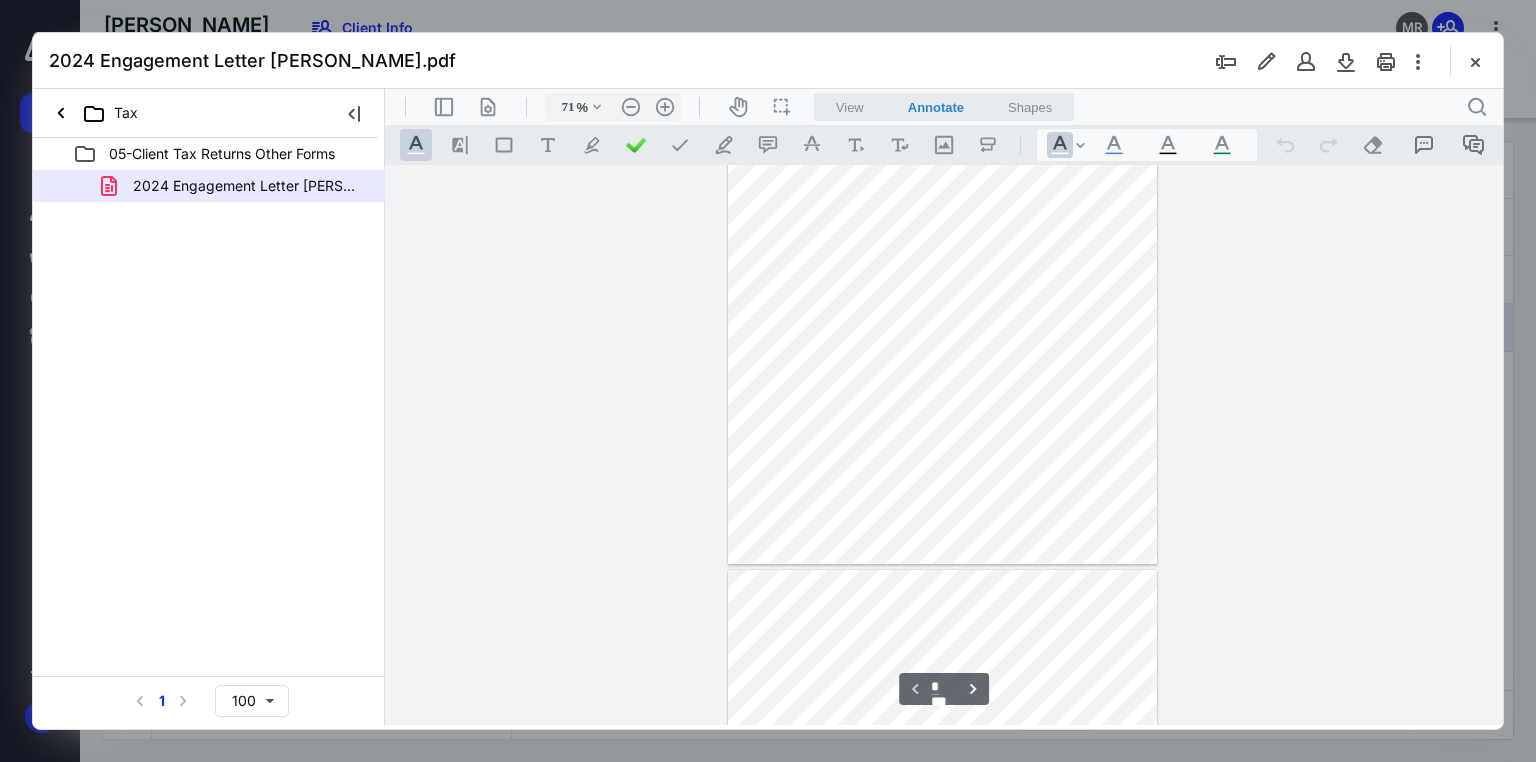 scroll, scrollTop: 319, scrollLeft: 0, axis: vertical 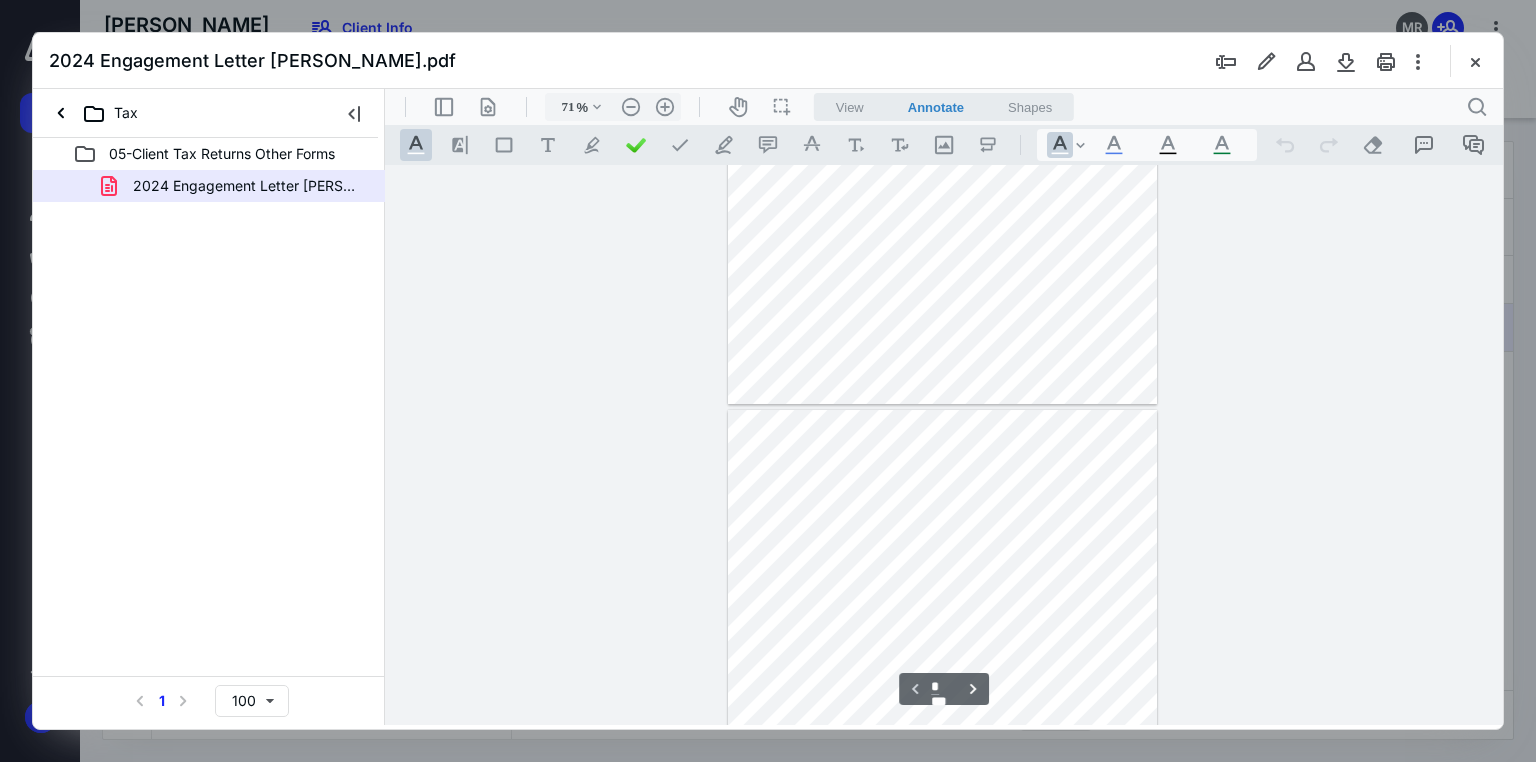 type on "*" 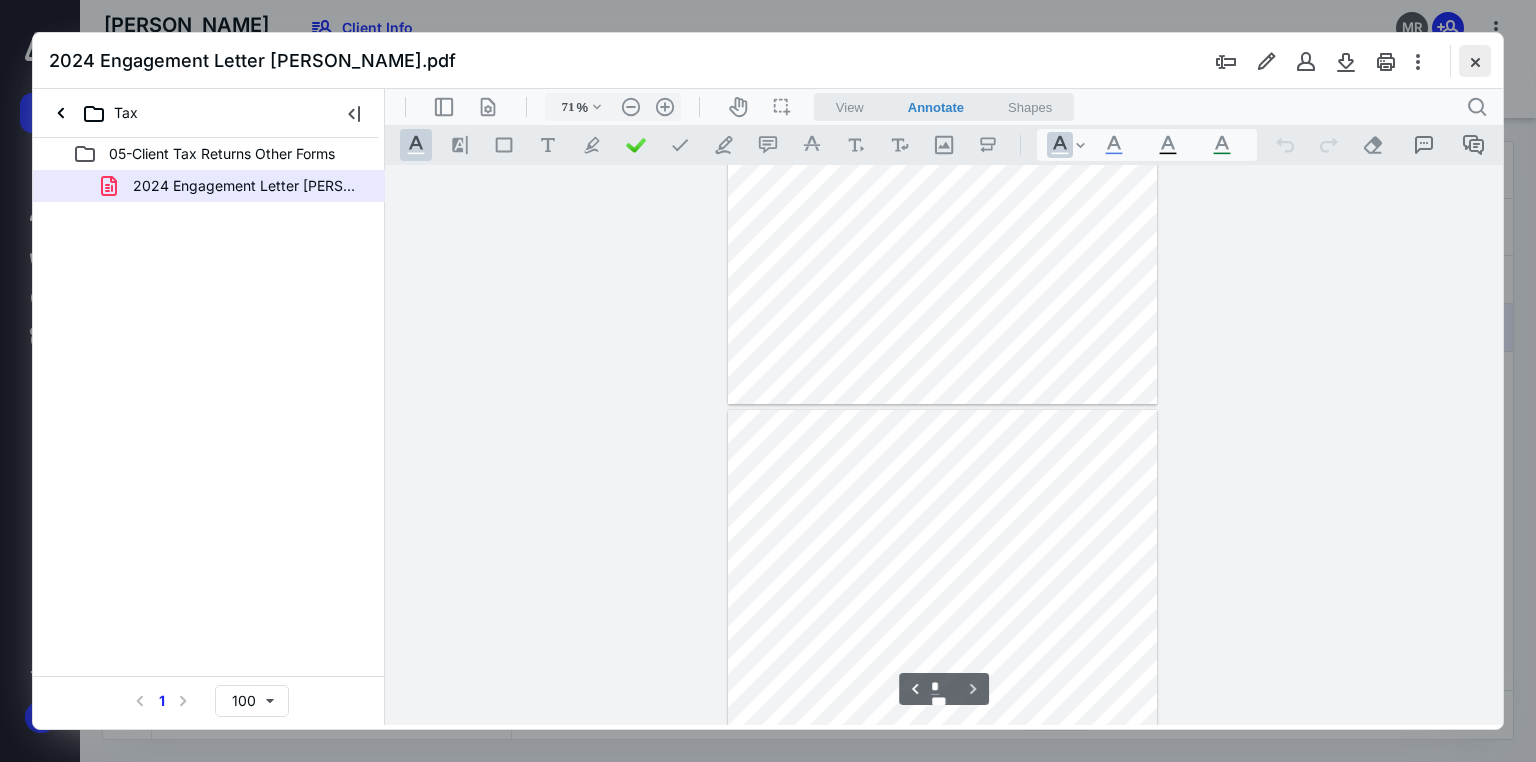click at bounding box center (1475, 61) 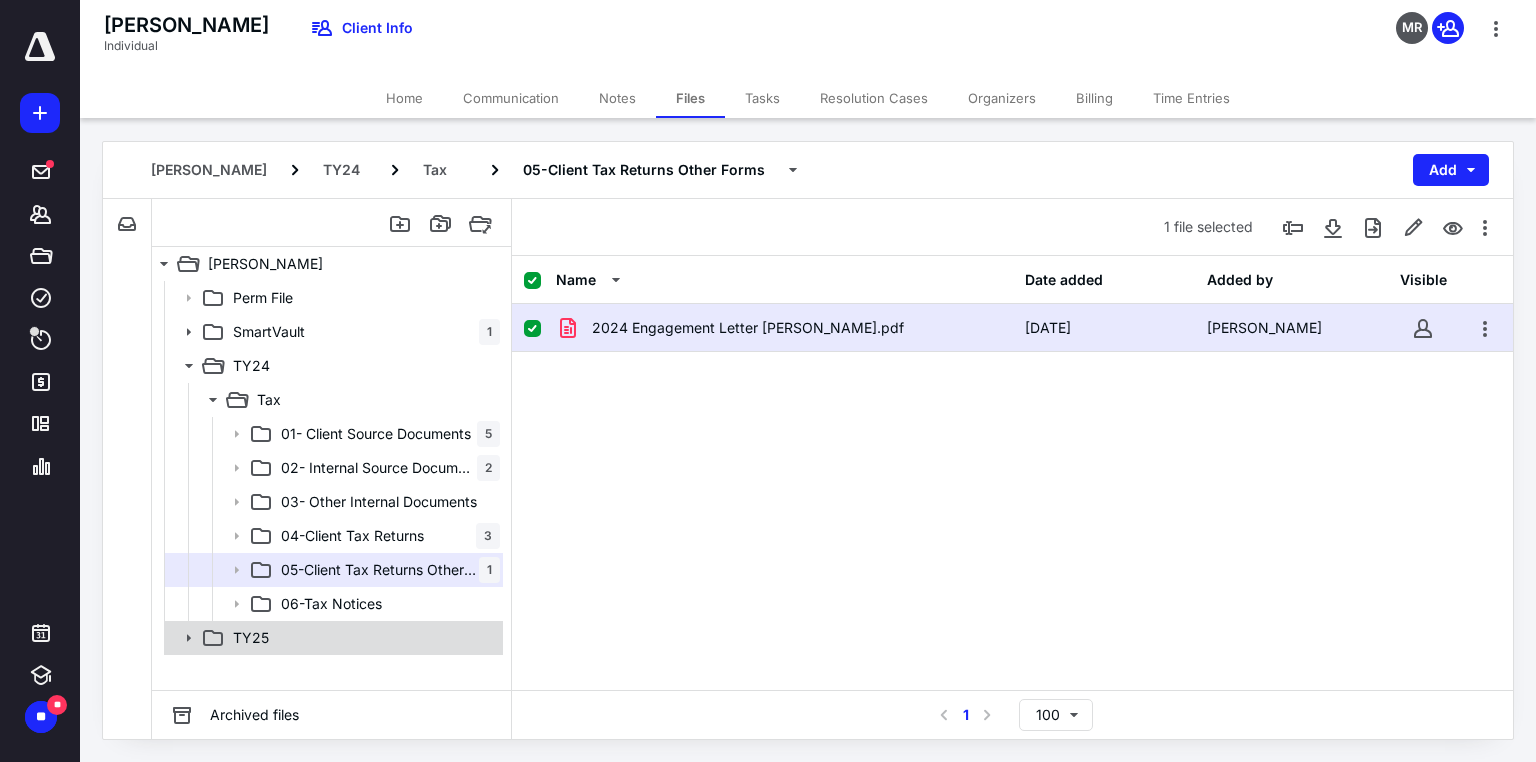 click 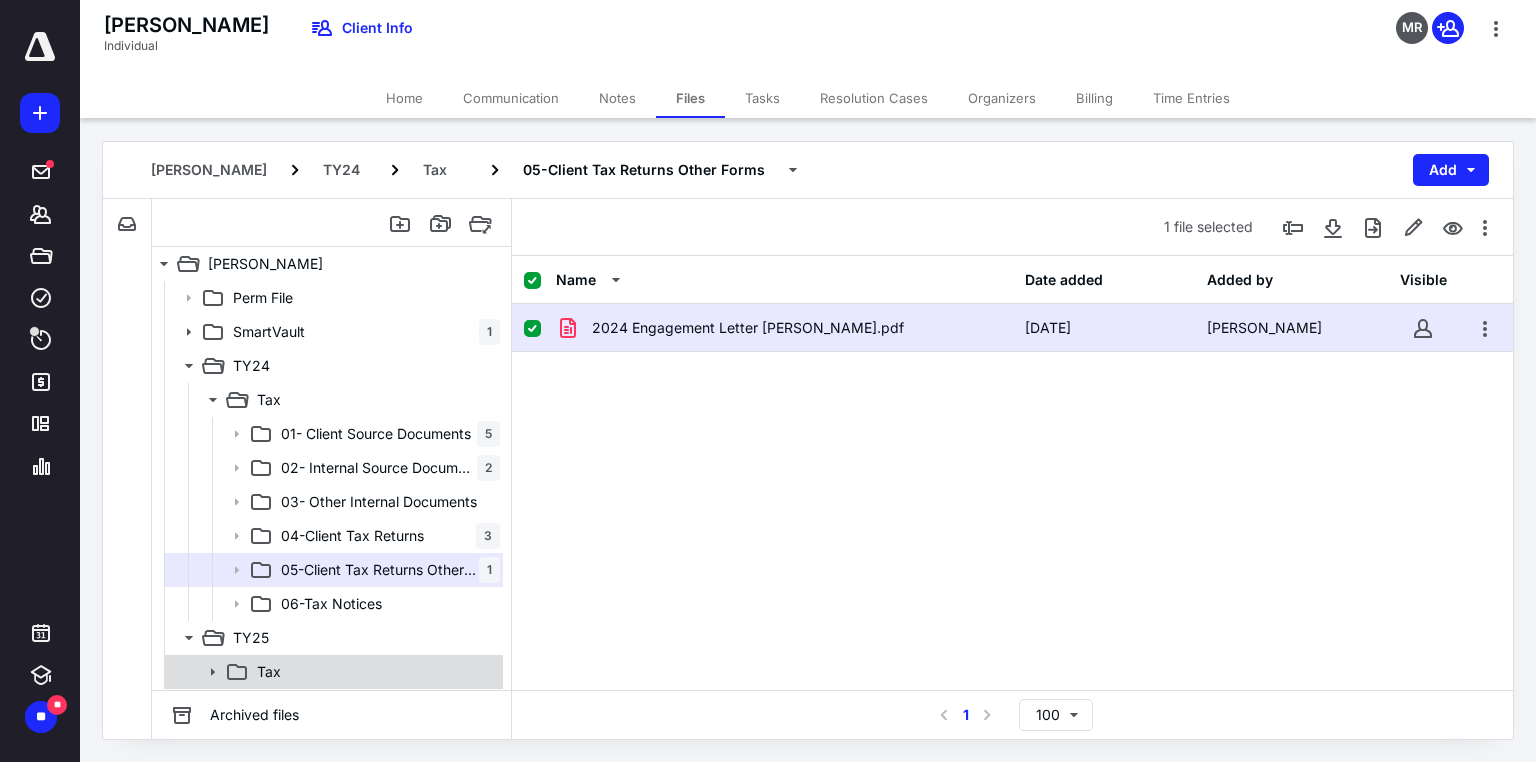 click 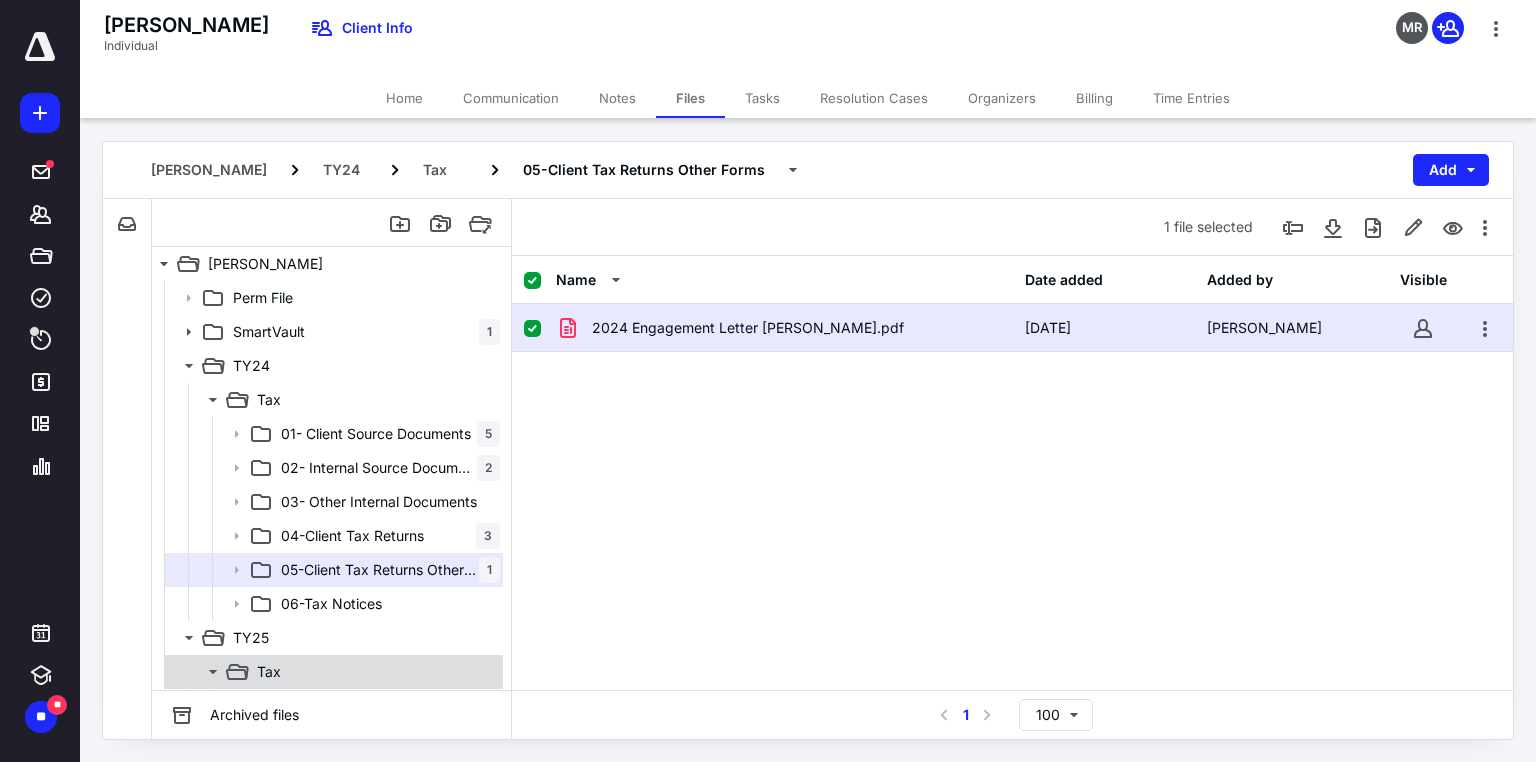 click 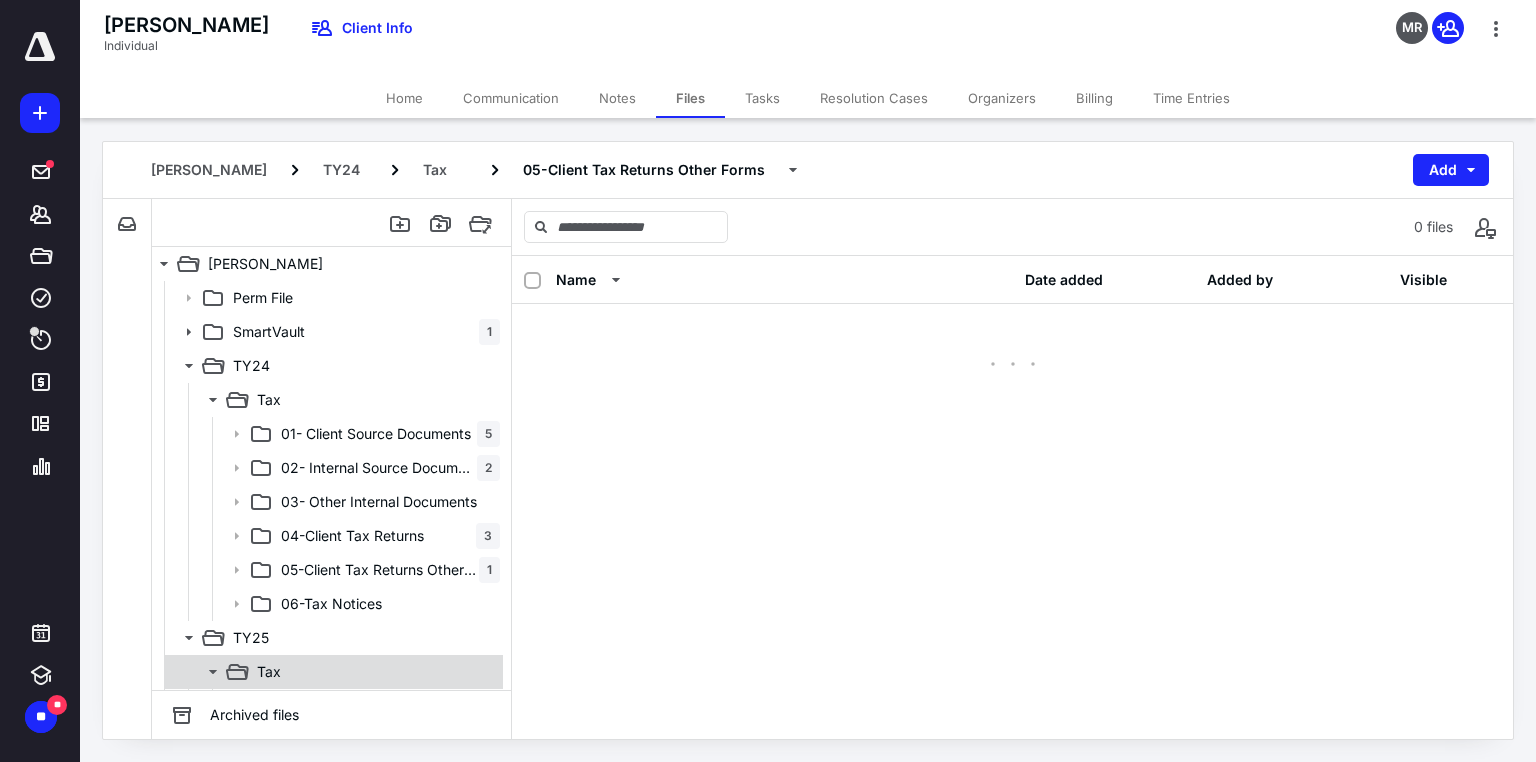 click 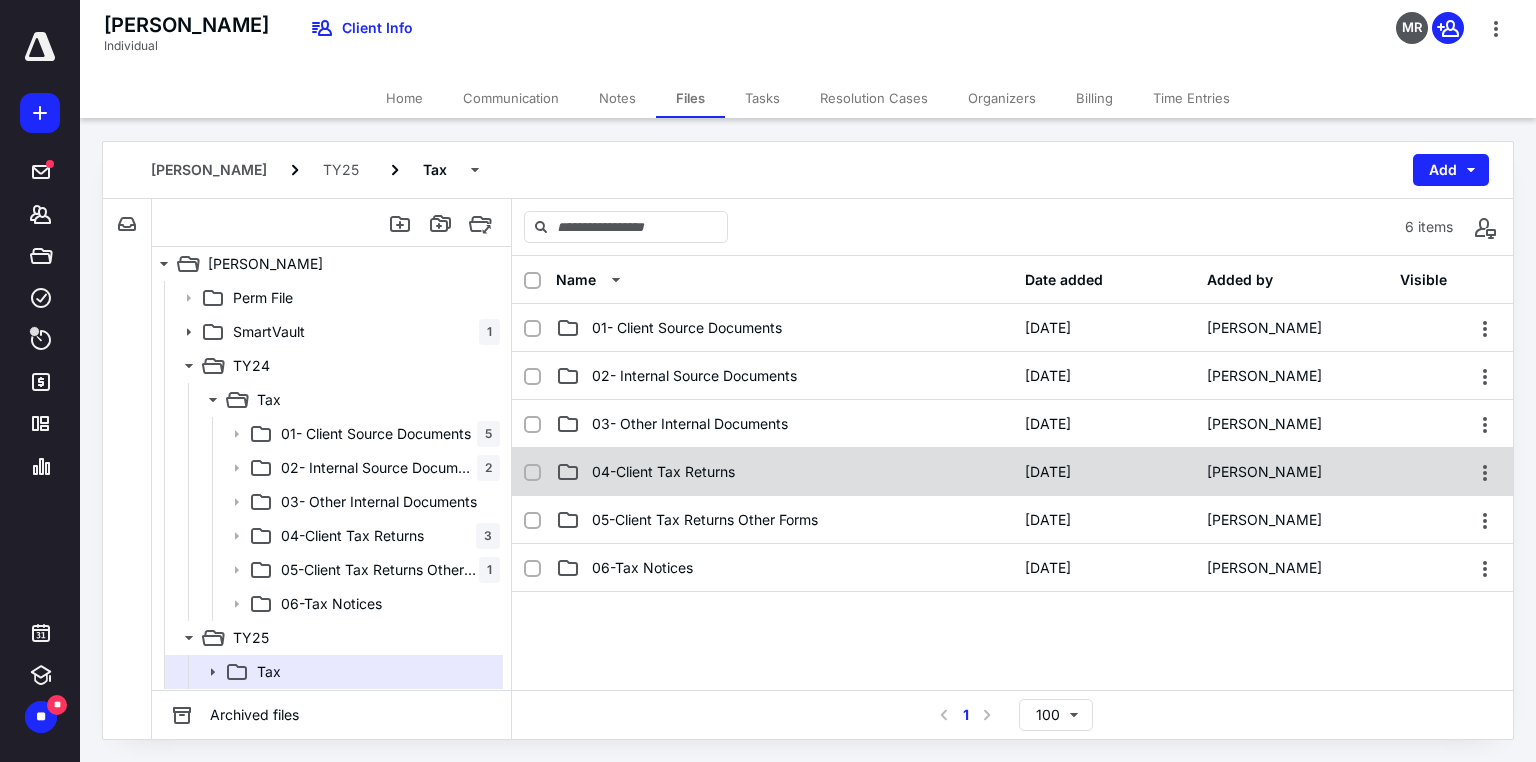 click on "04-Client Tax Returns" at bounding box center [663, 472] 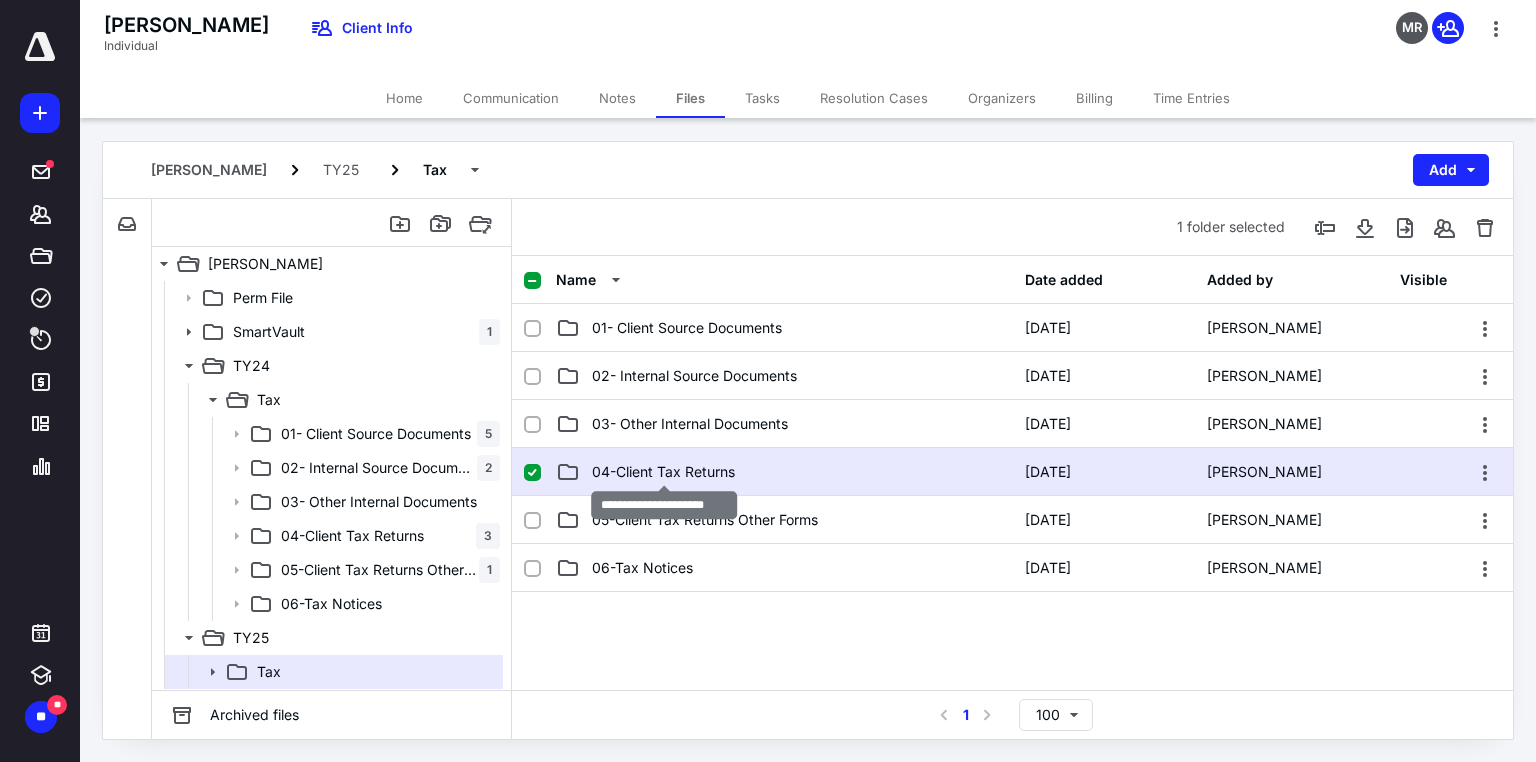 click on "04-Client Tax Returns" at bounding box center (663, 472) 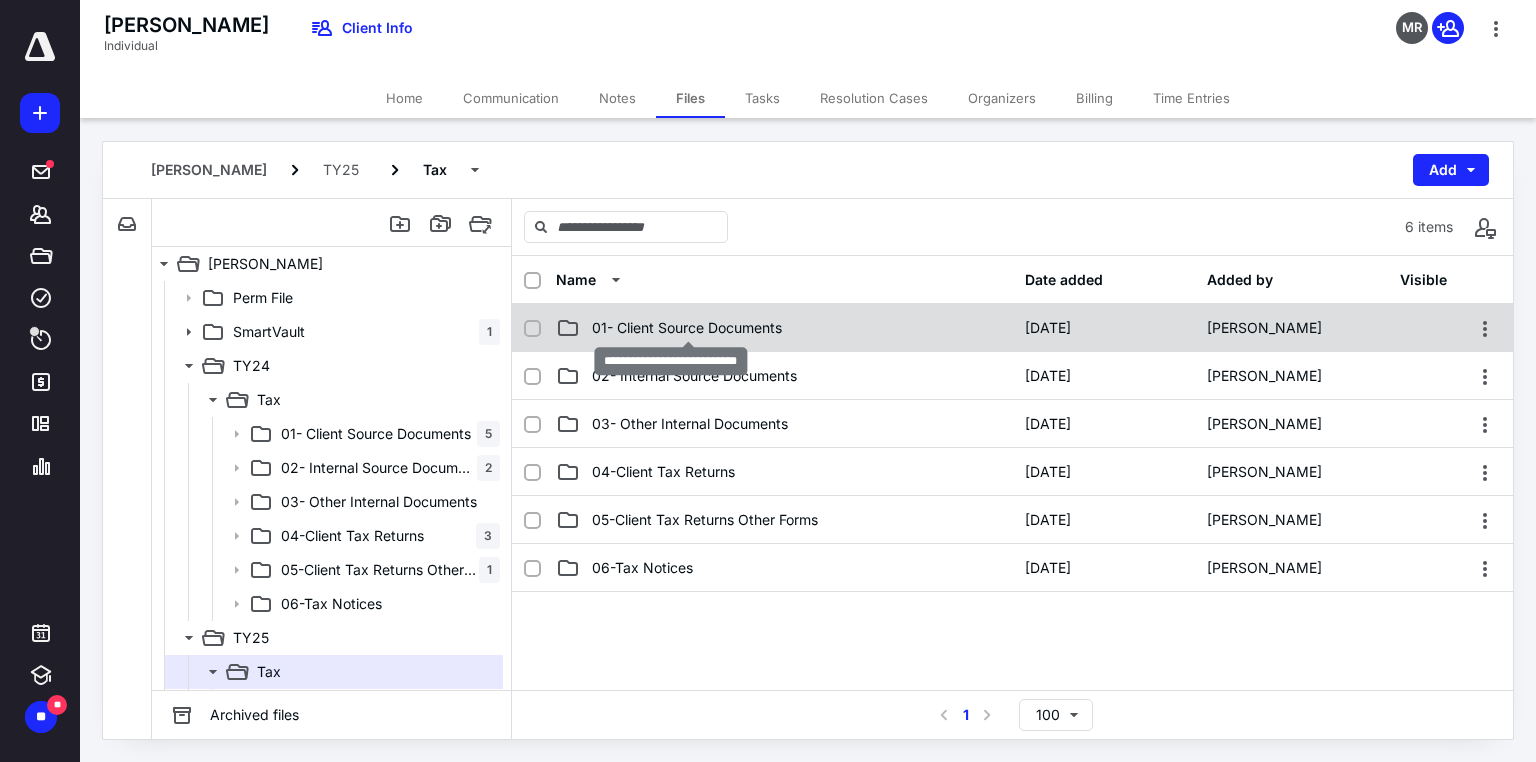 click on "01- Client Source Documents" at bounding box center (687, 328) 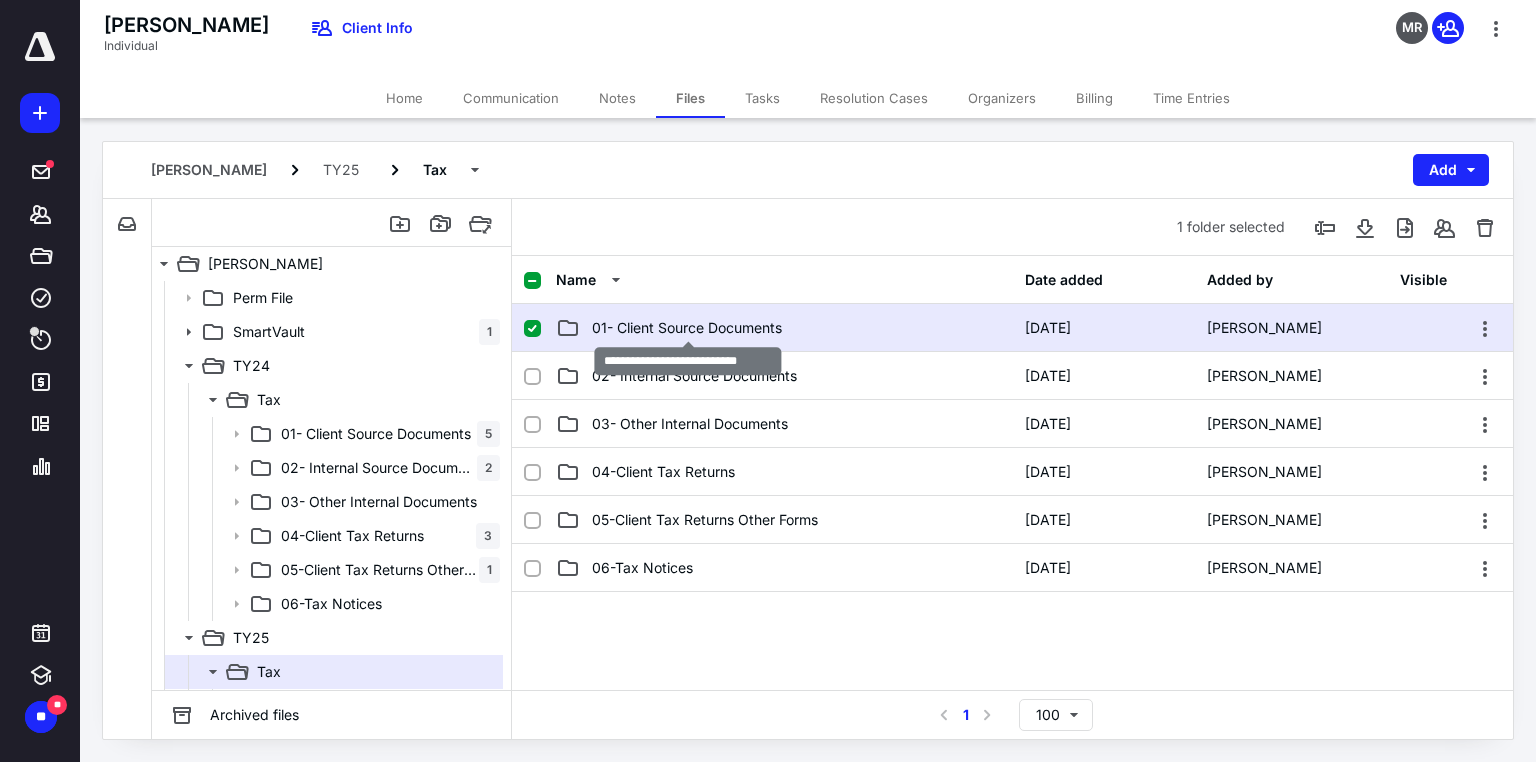 click on "01- Client Source Documents" at bounding box center (687, 328) 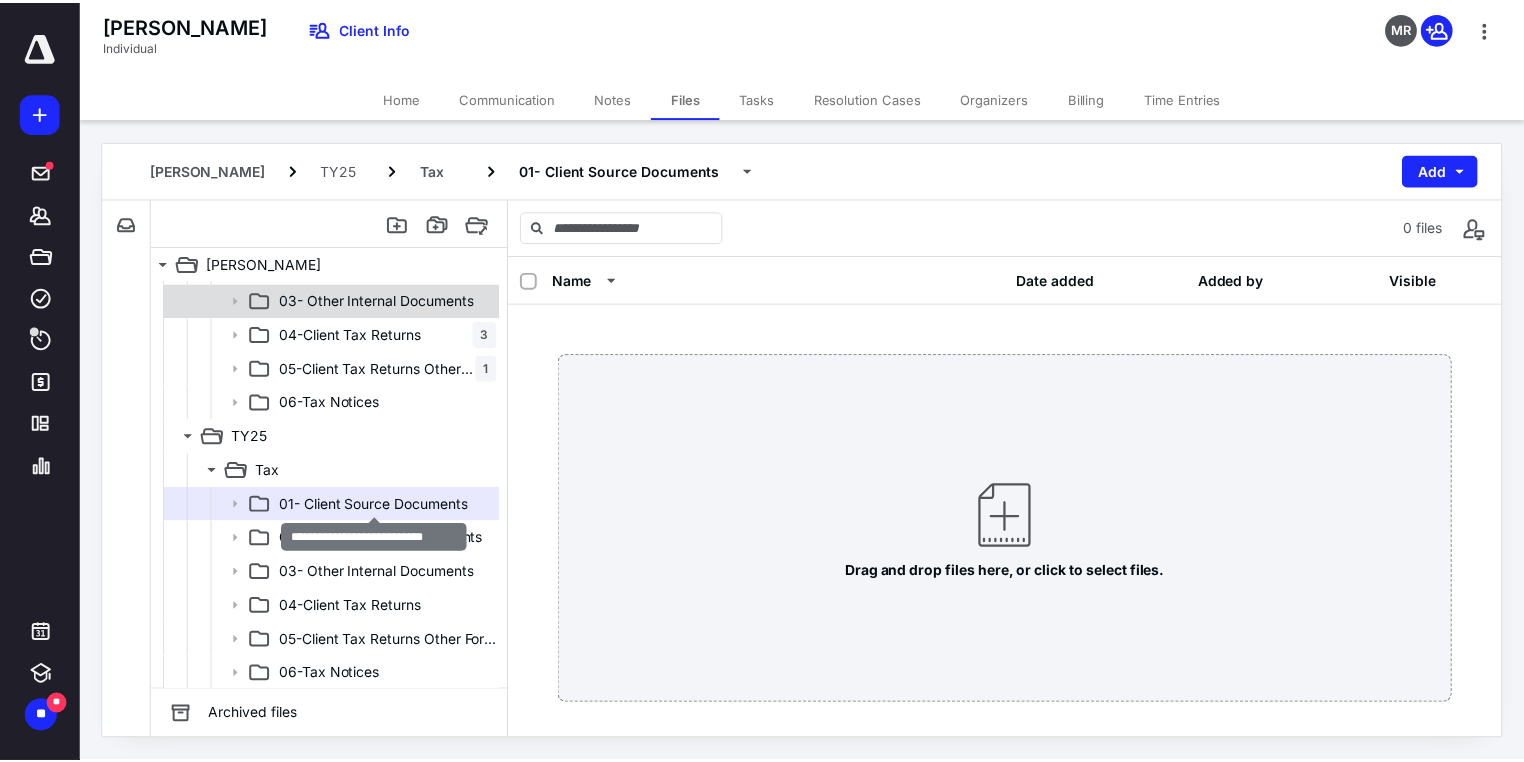 scroll, scrollTop: 0, scrollLeft: 0, axis: both 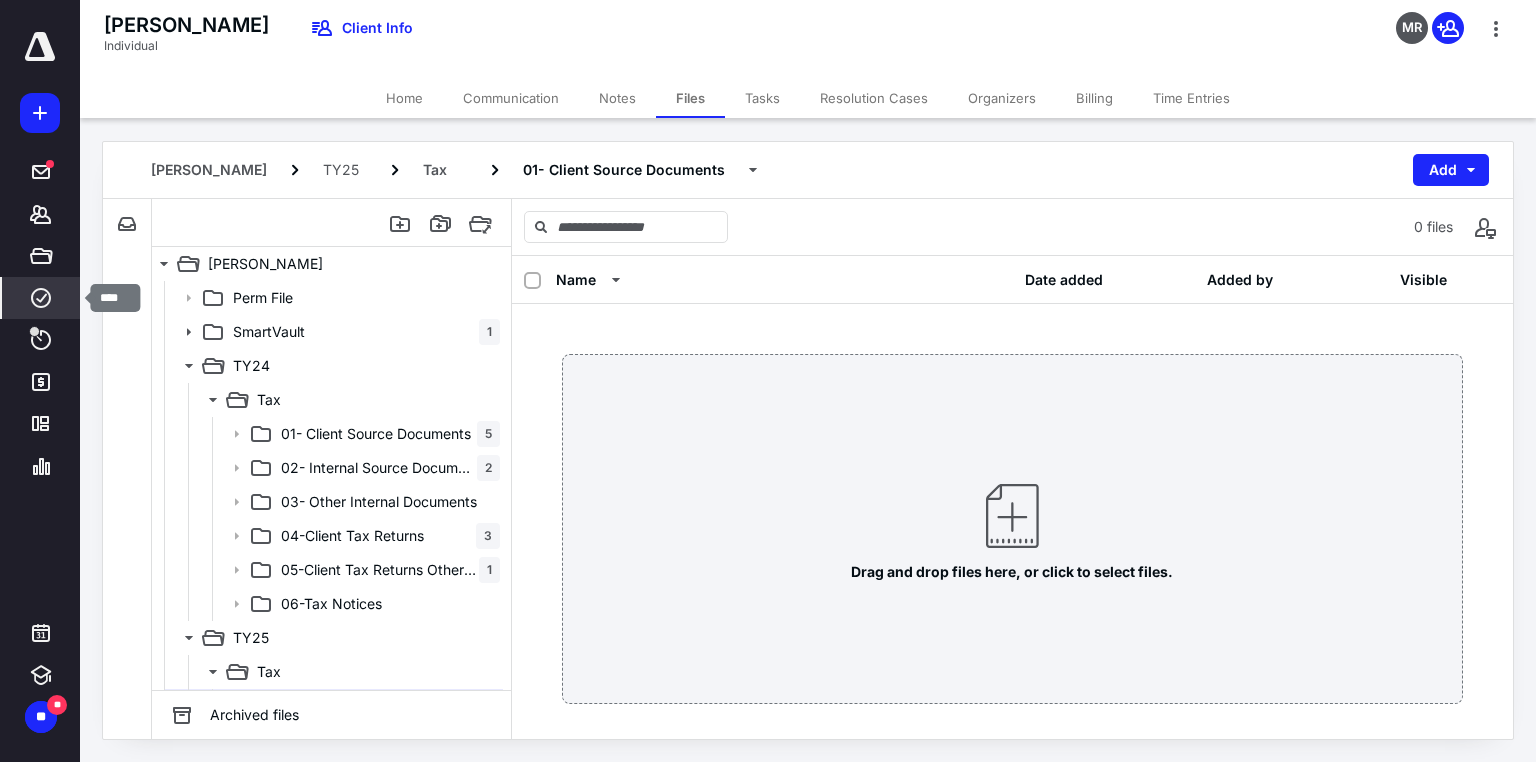 click 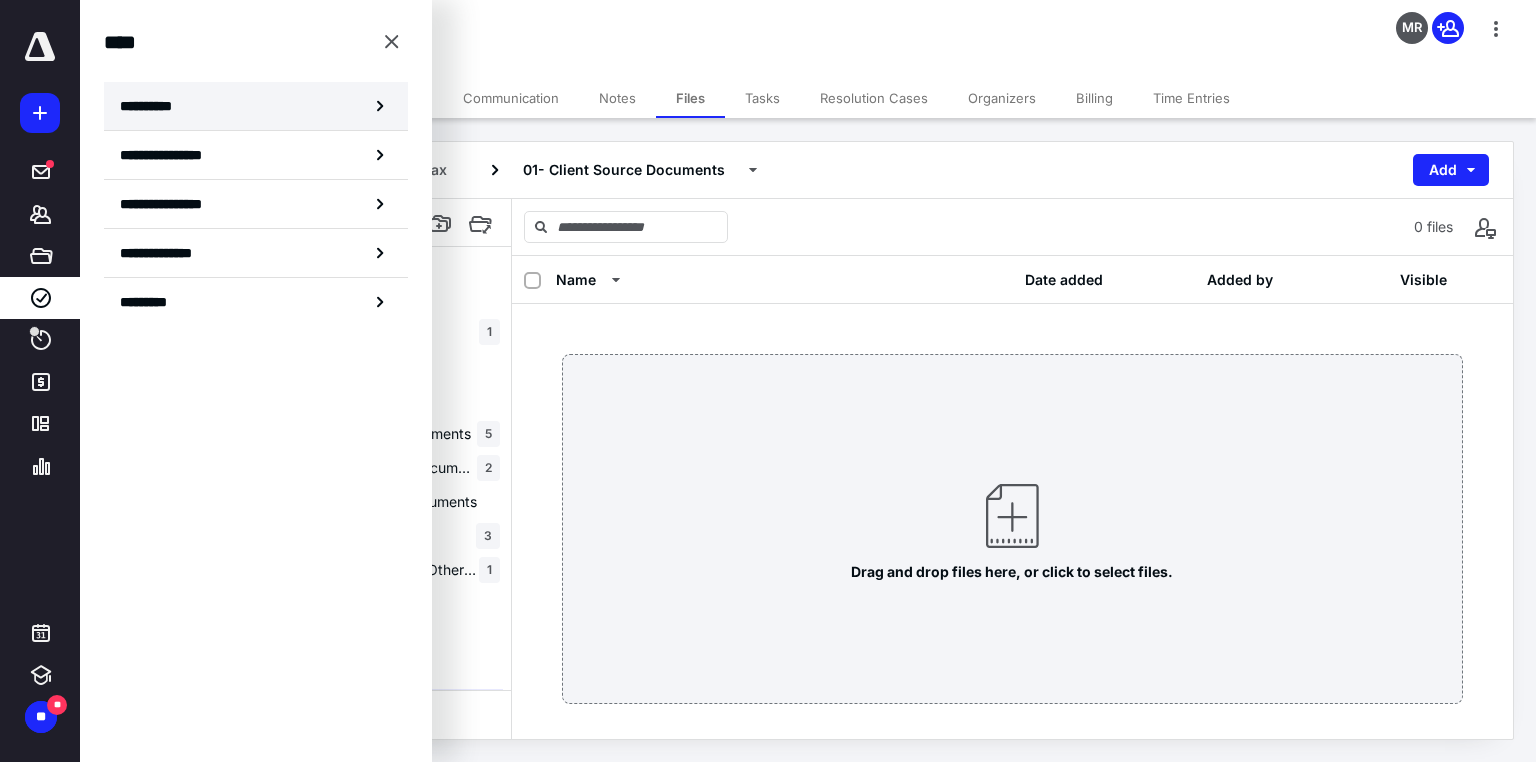 click on "**********" at bounding box center [153, 106] 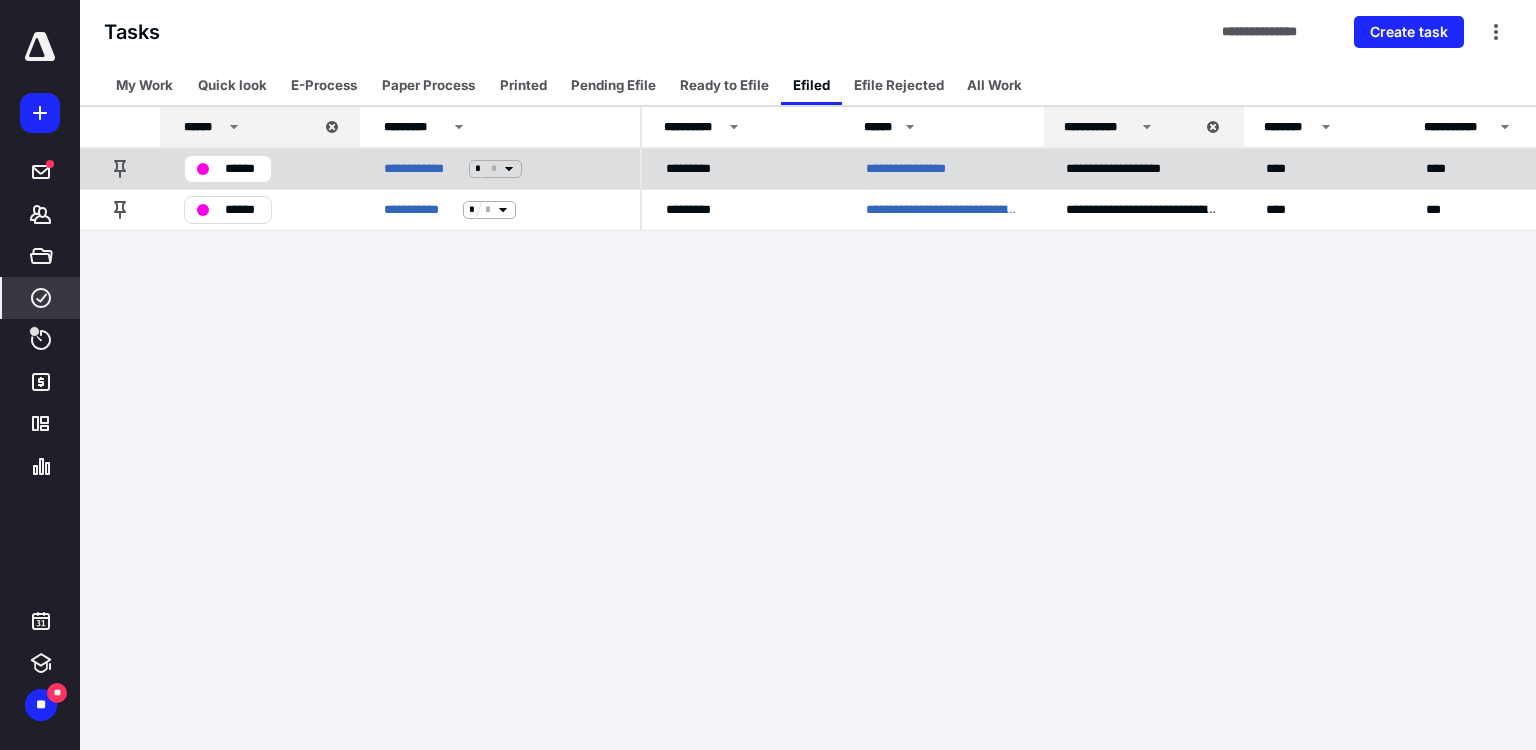 click on "**********" at bounding box center (917, 169) 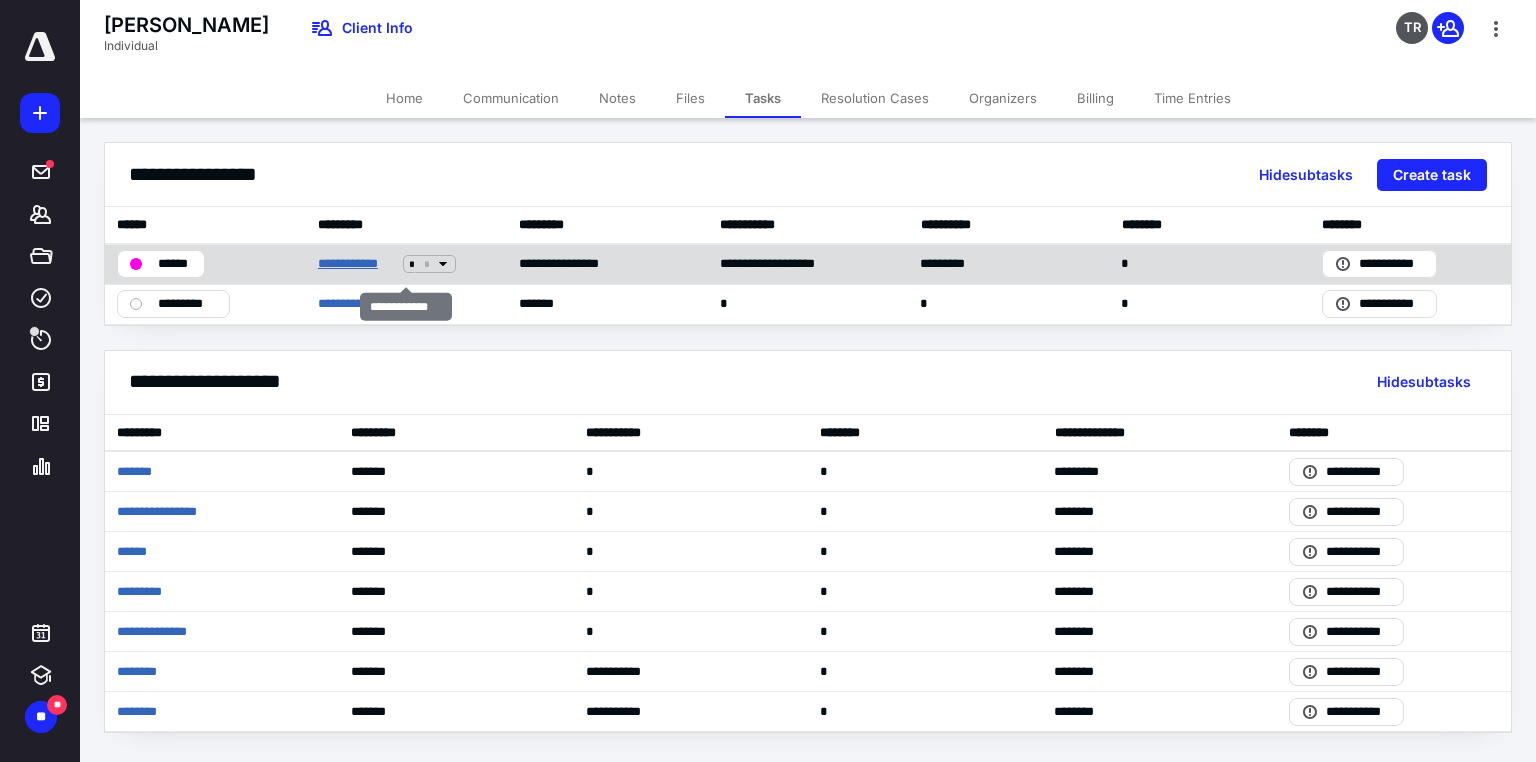 click on "**********" at bounding box center (356, 264) 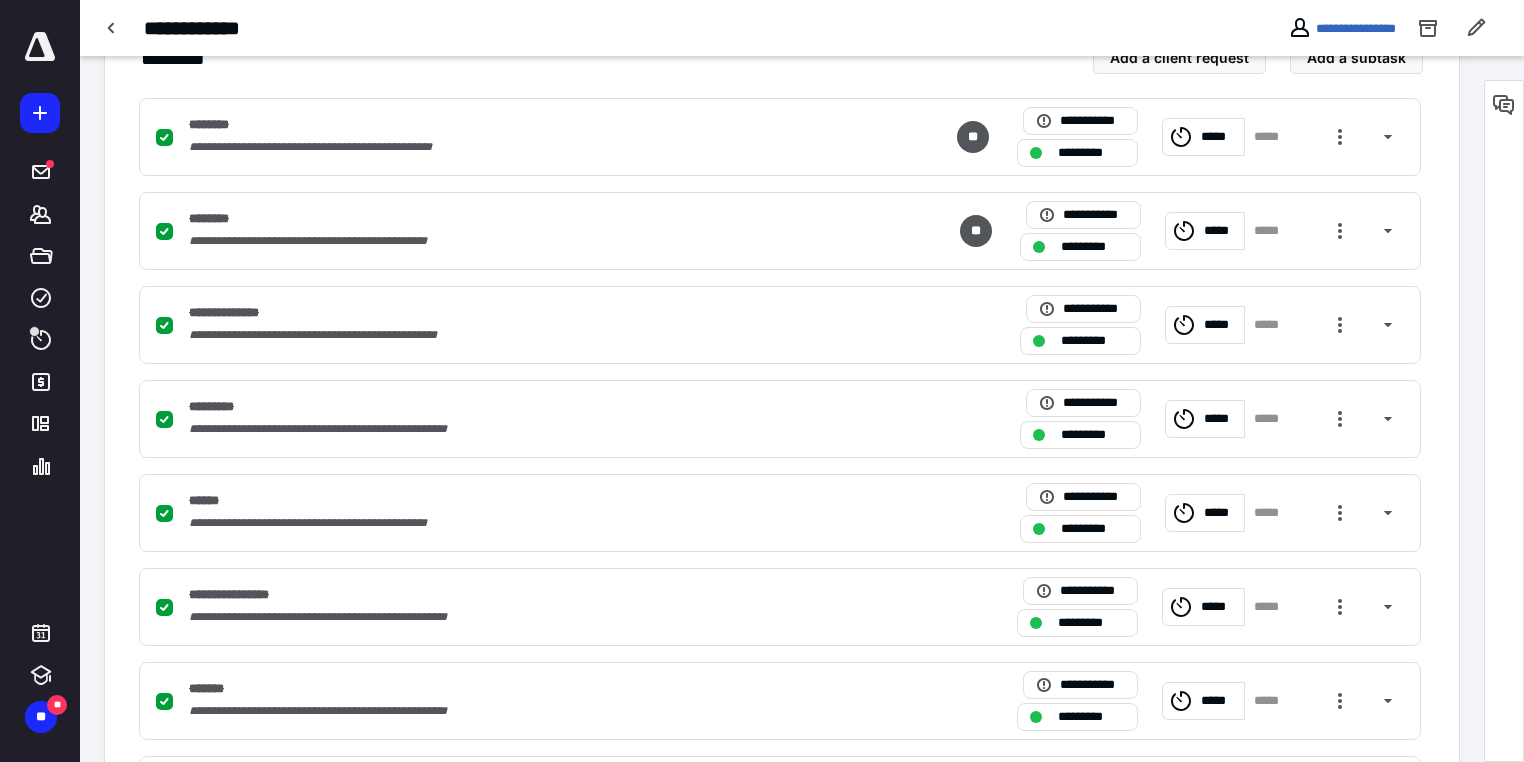 scroll, scrollTop: 600, scrollLeft: 0, axis: vertical 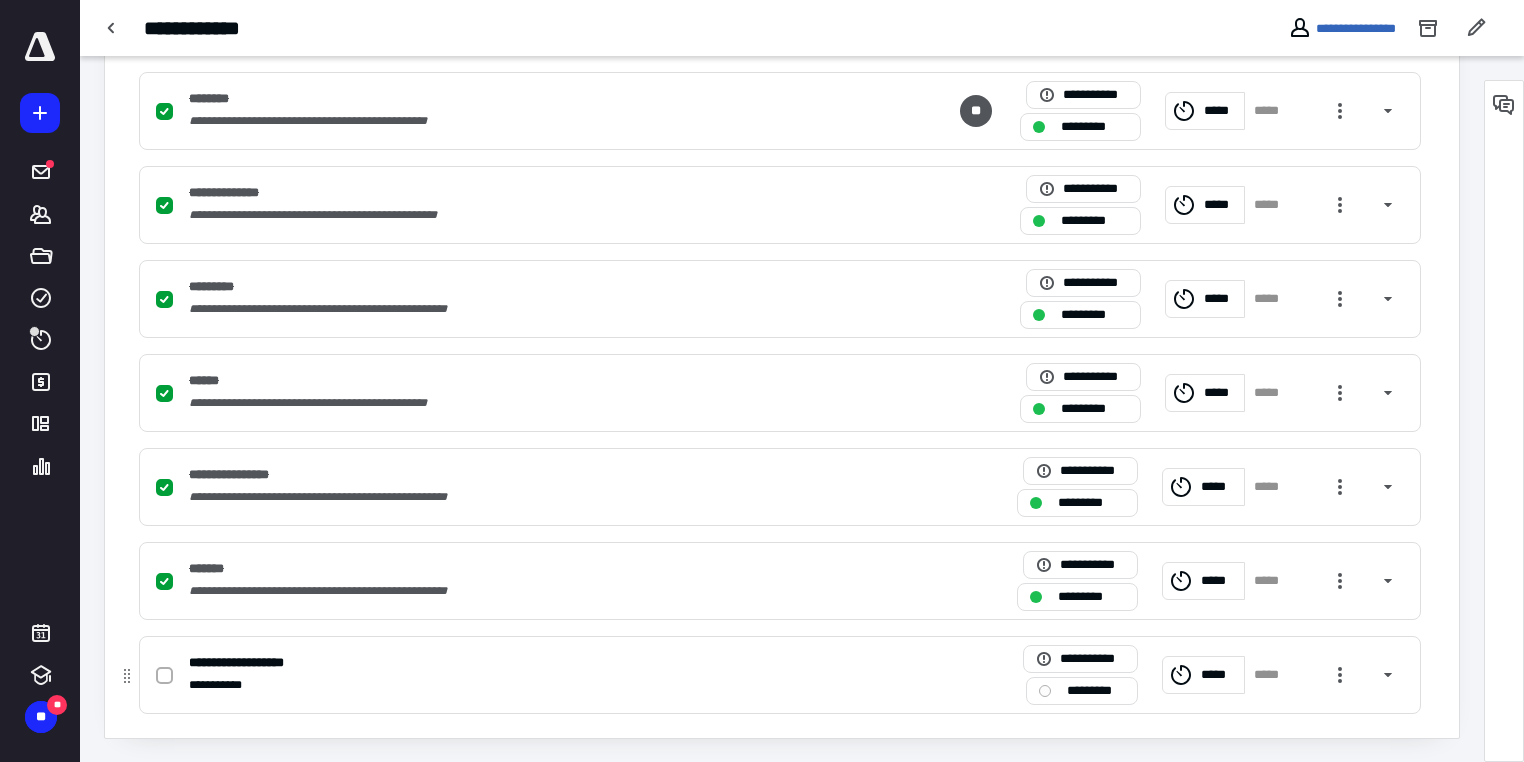 click on "**********" at bounding box center [517, 685] 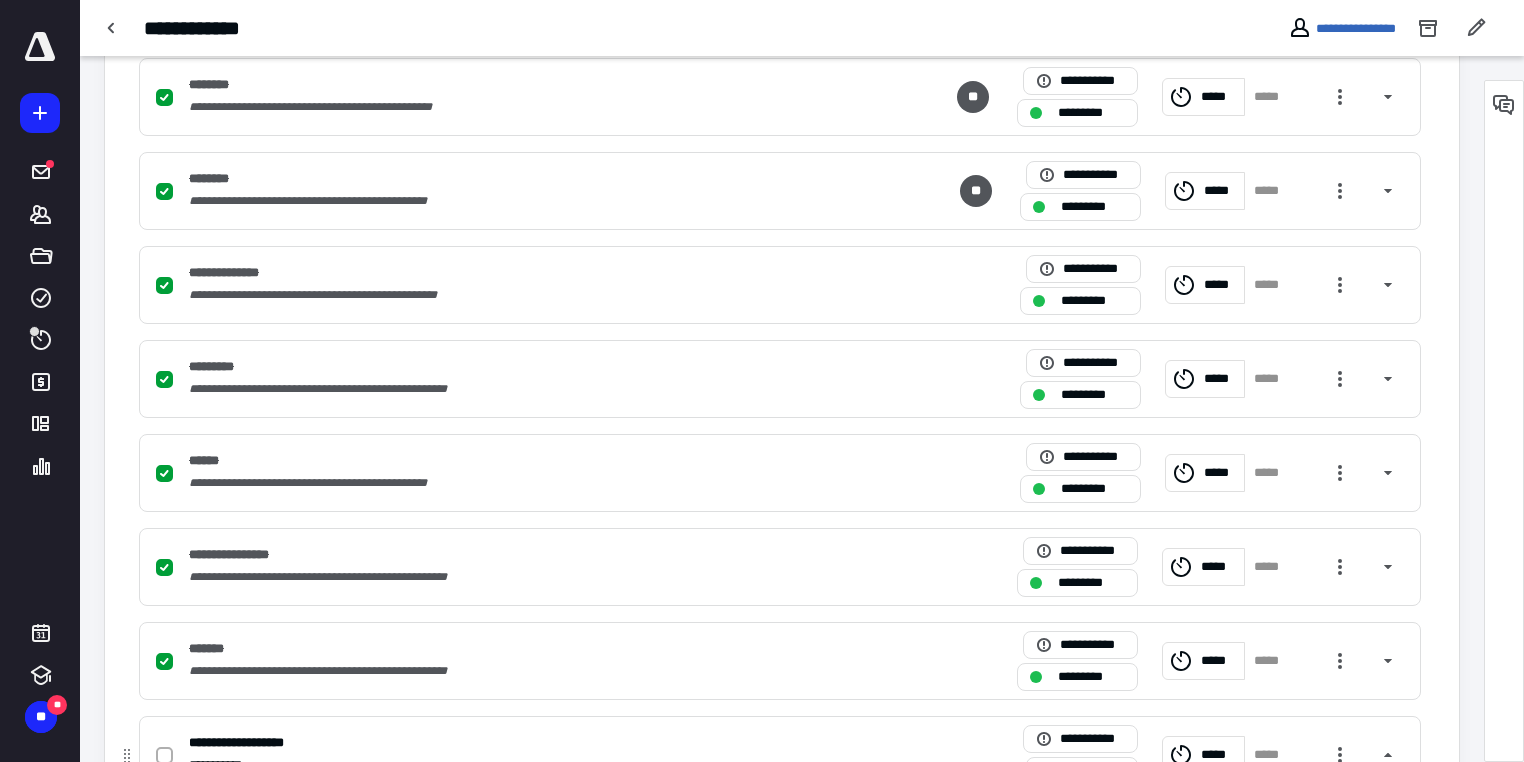 scroll, scrollTop: 600, scrollLeft: 0, axis: vertical 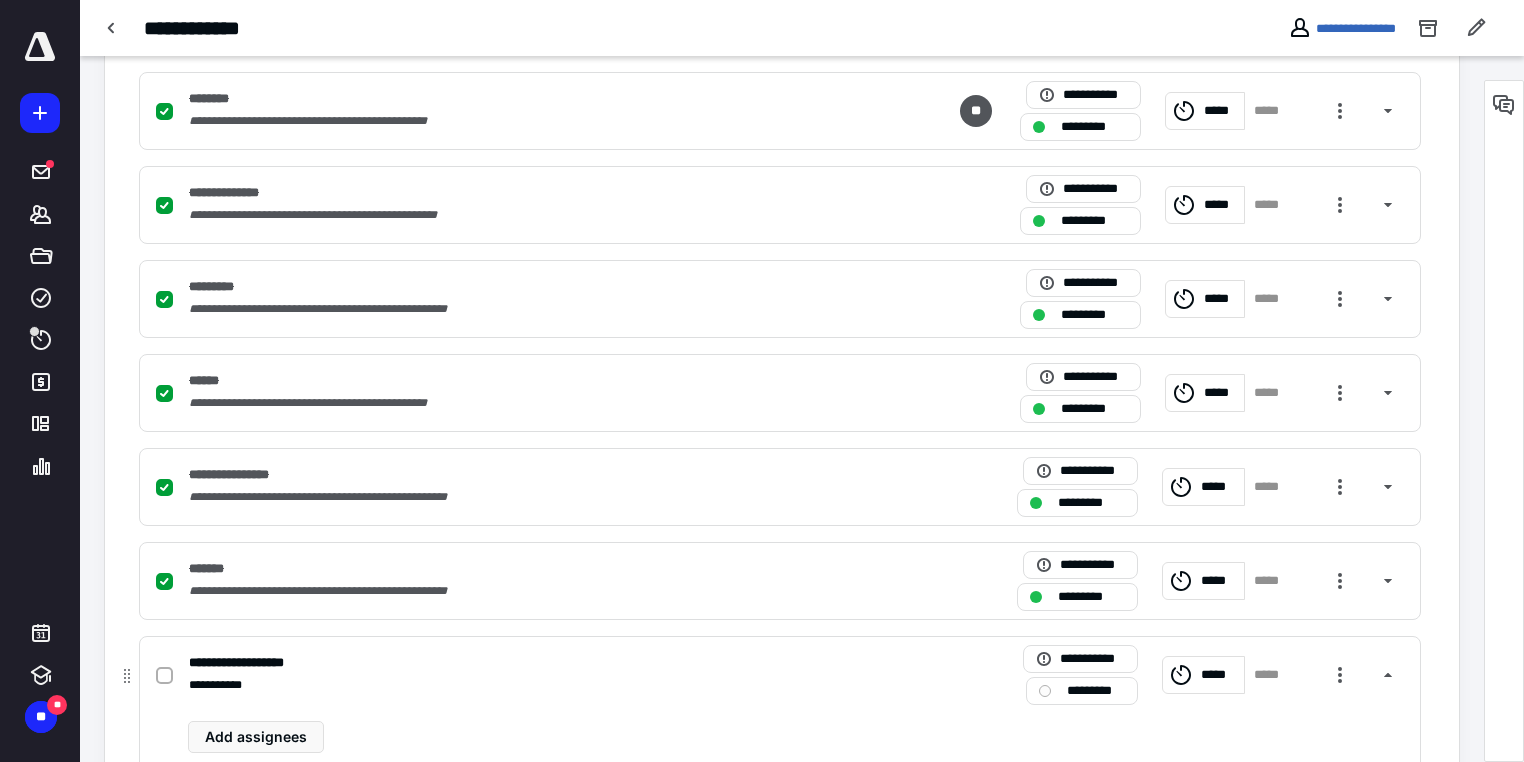 click 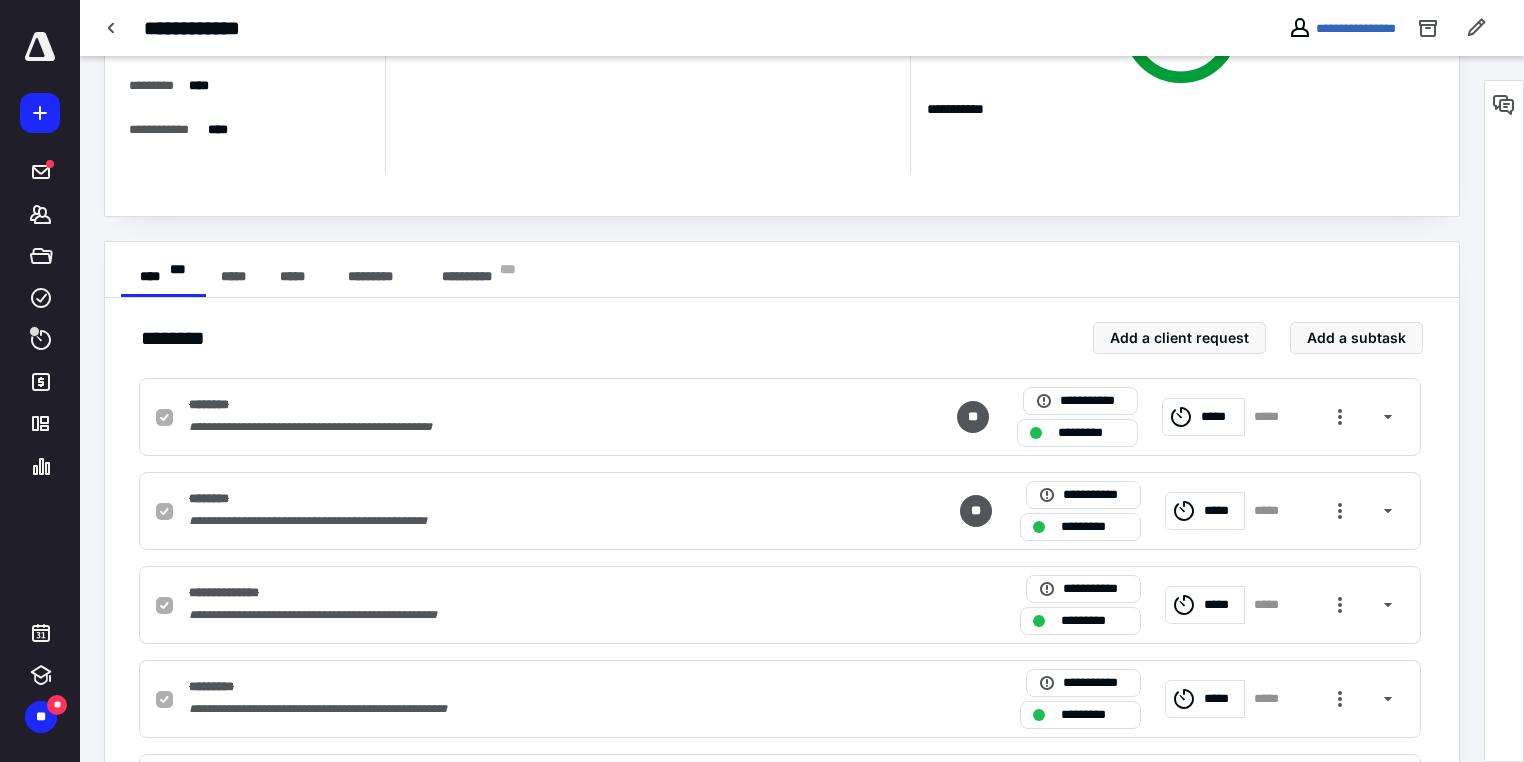 scroll, scrollTop: 0, scrollLeft: 0, axis: both 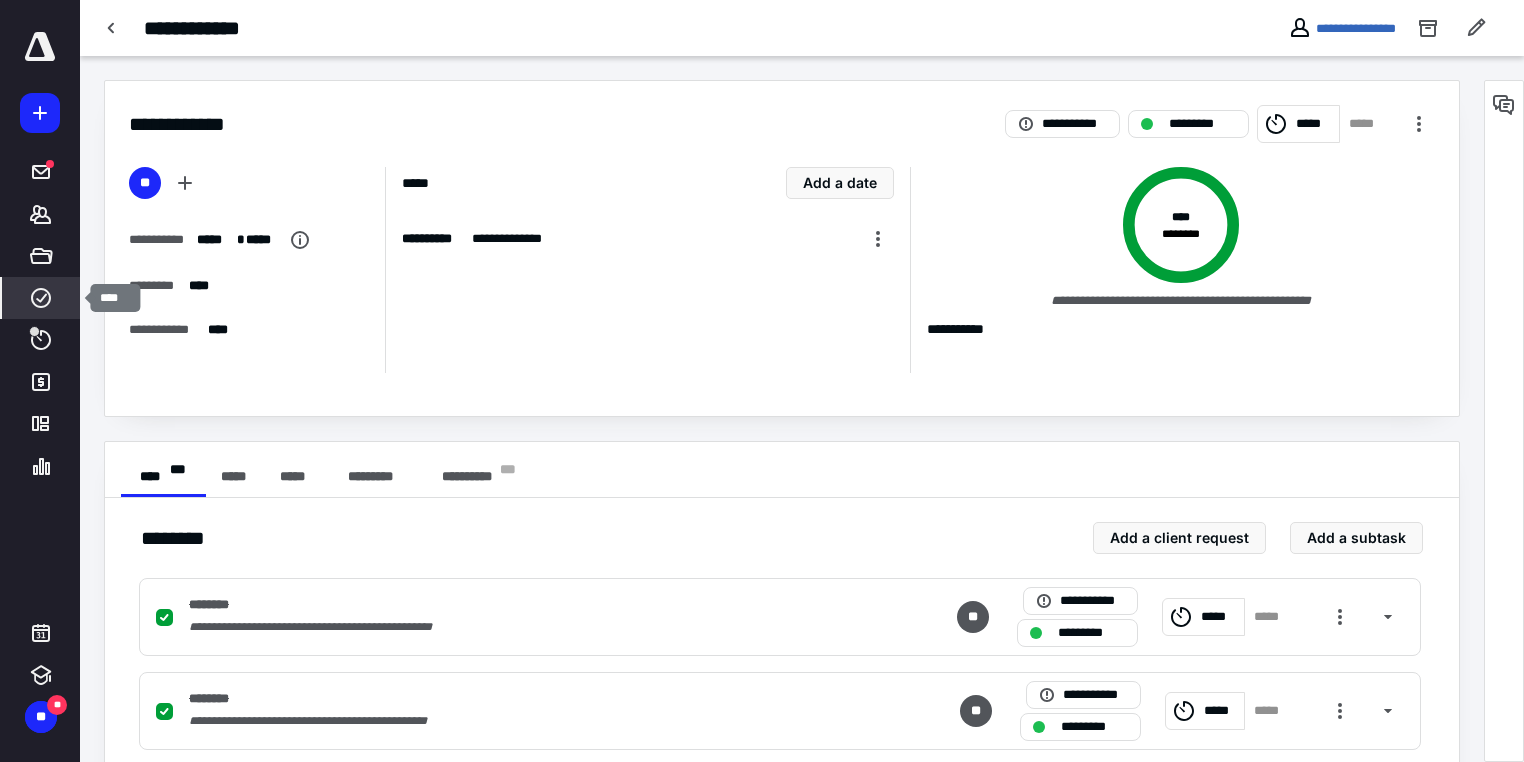 click 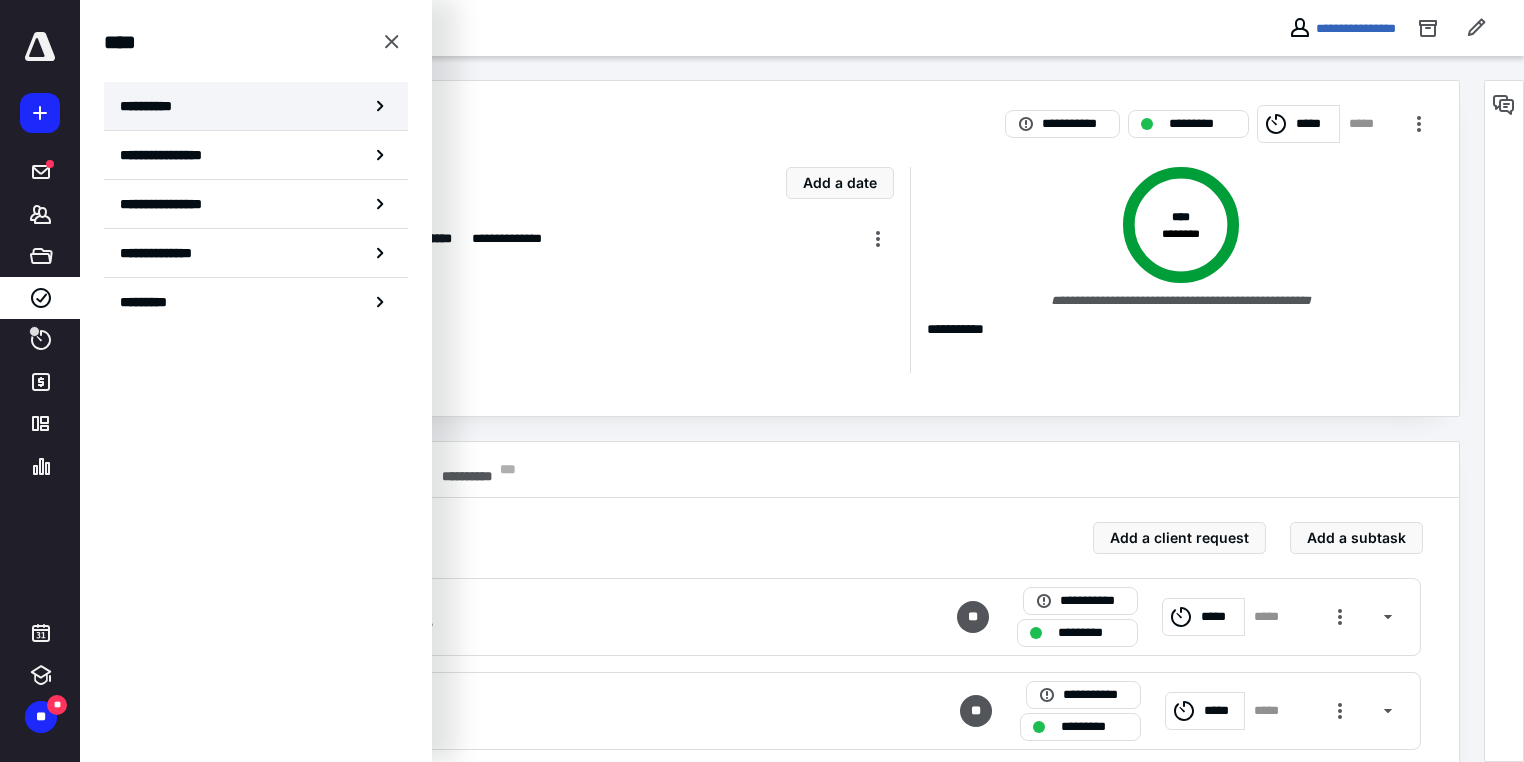 click on "**********" at bounding box center [153, 106] 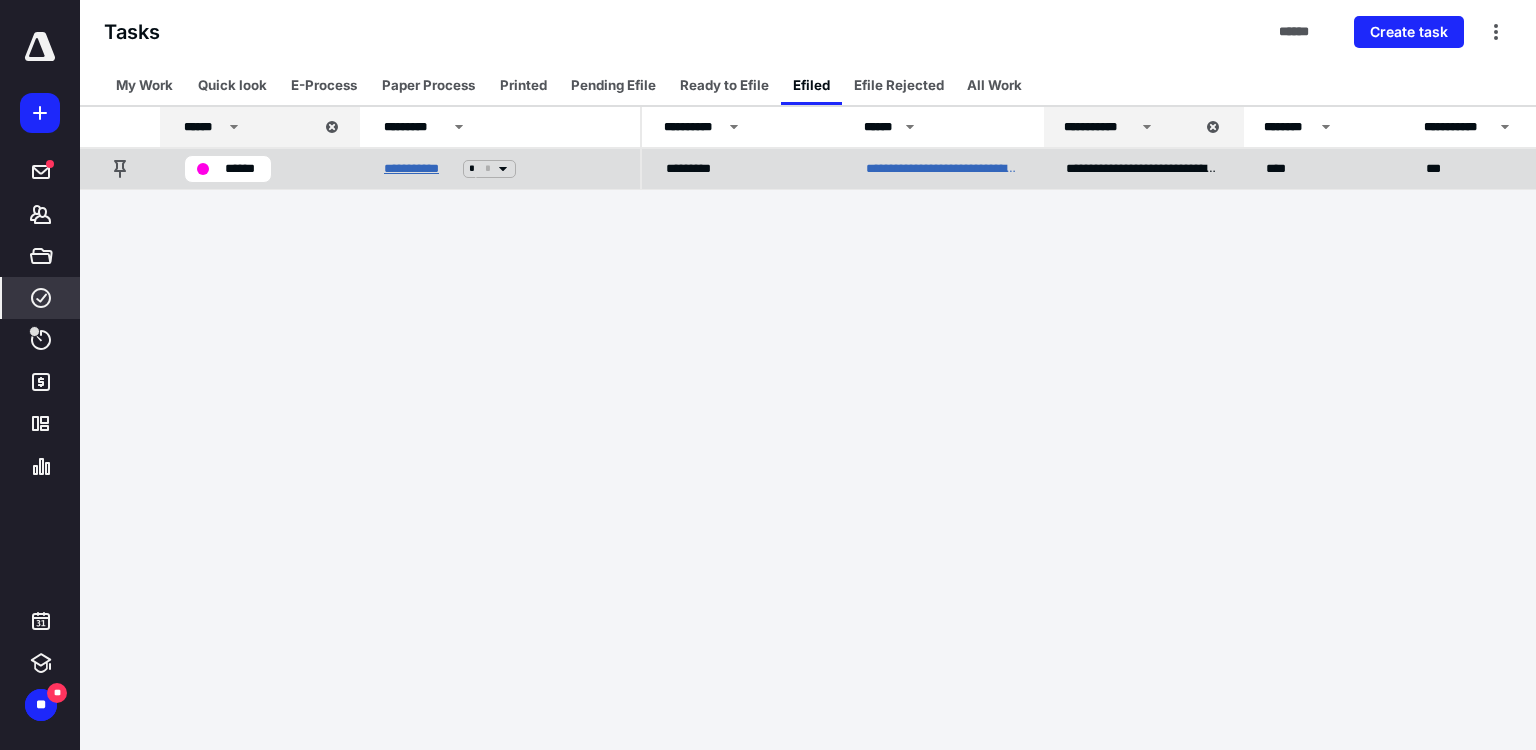 click on "**********" at bounding box center (419, 169) 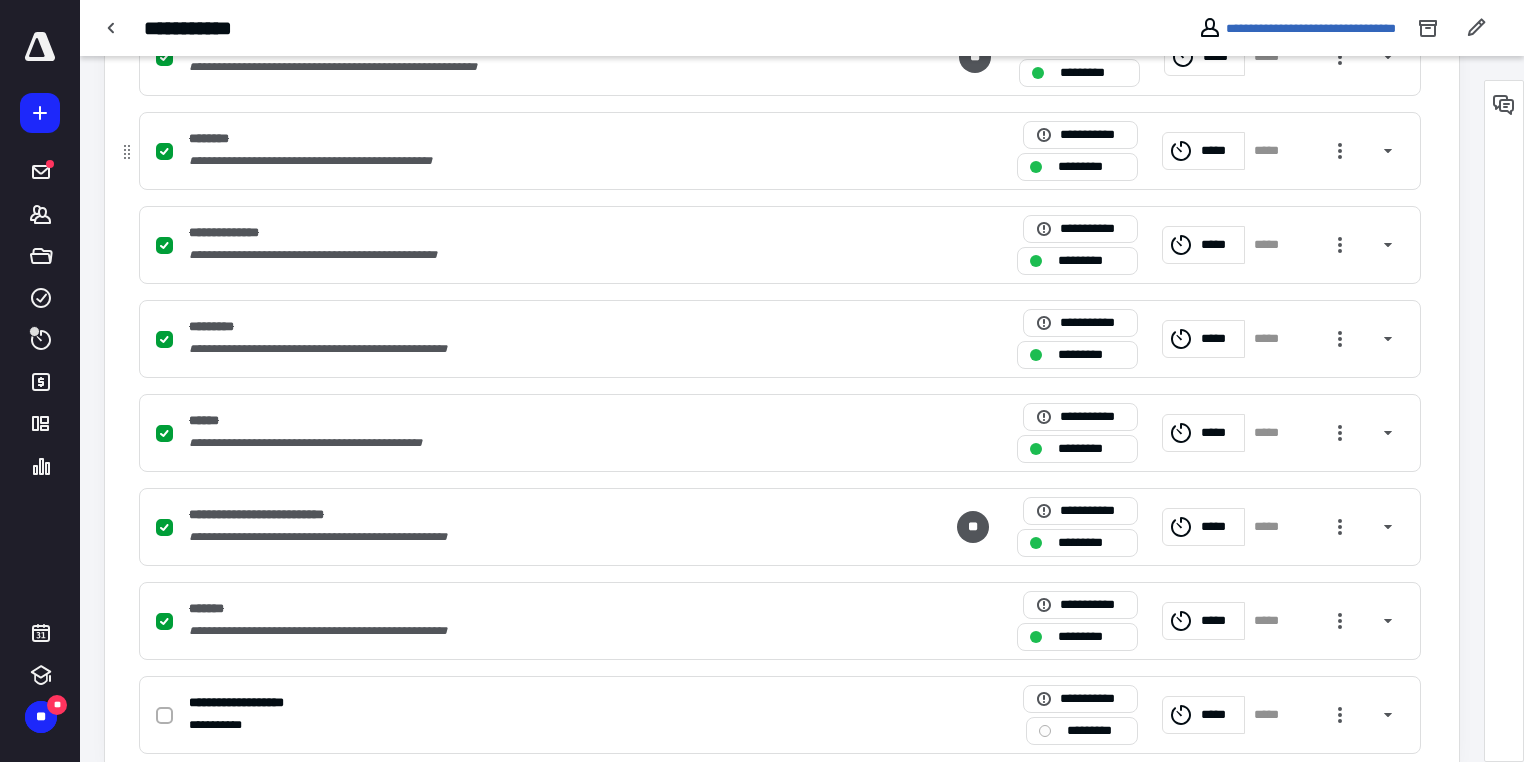 scroll, scrollTop: 600, scrollLeft: 0, axis: vertical 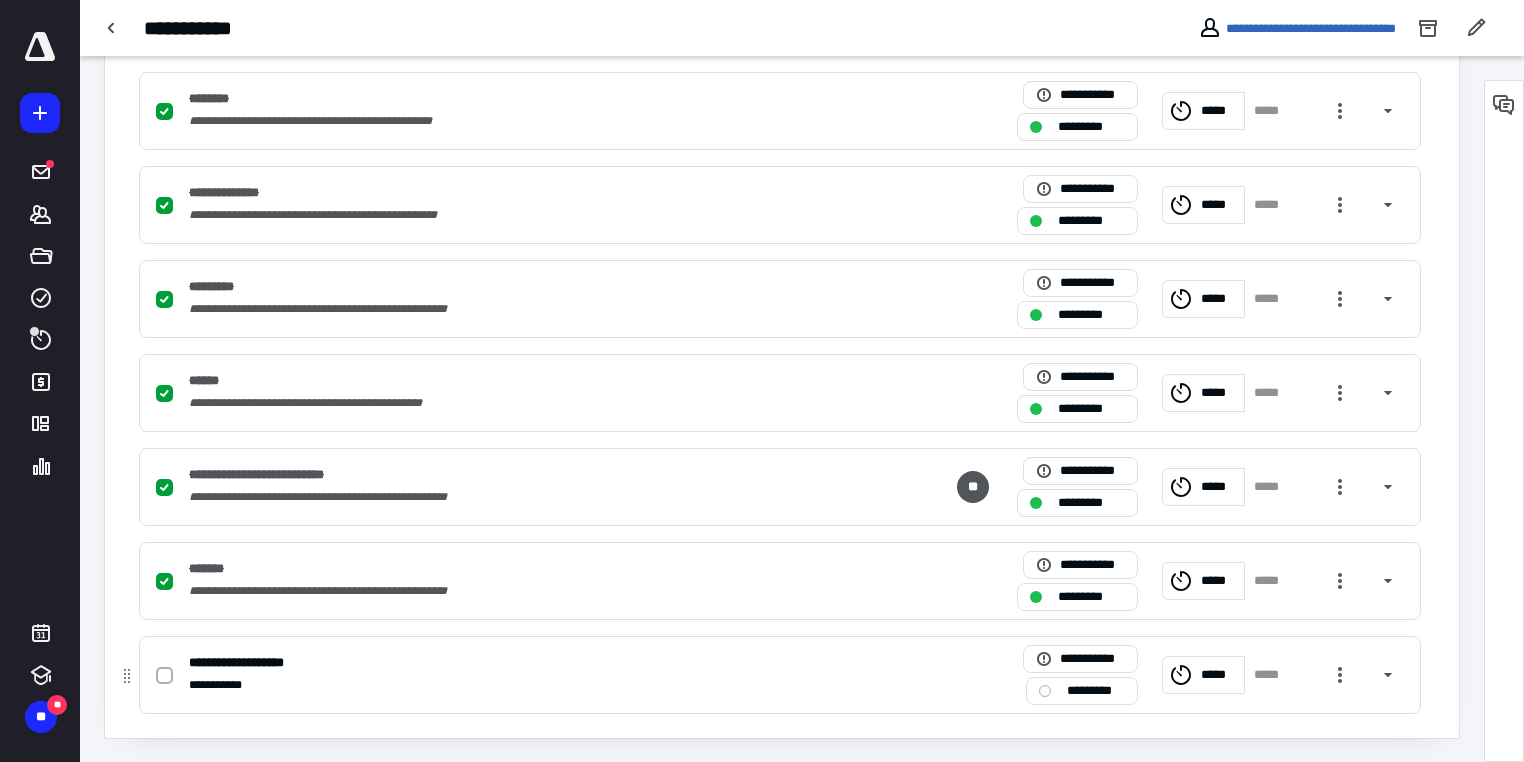 click on "**********" at bounding box center (517, 685) 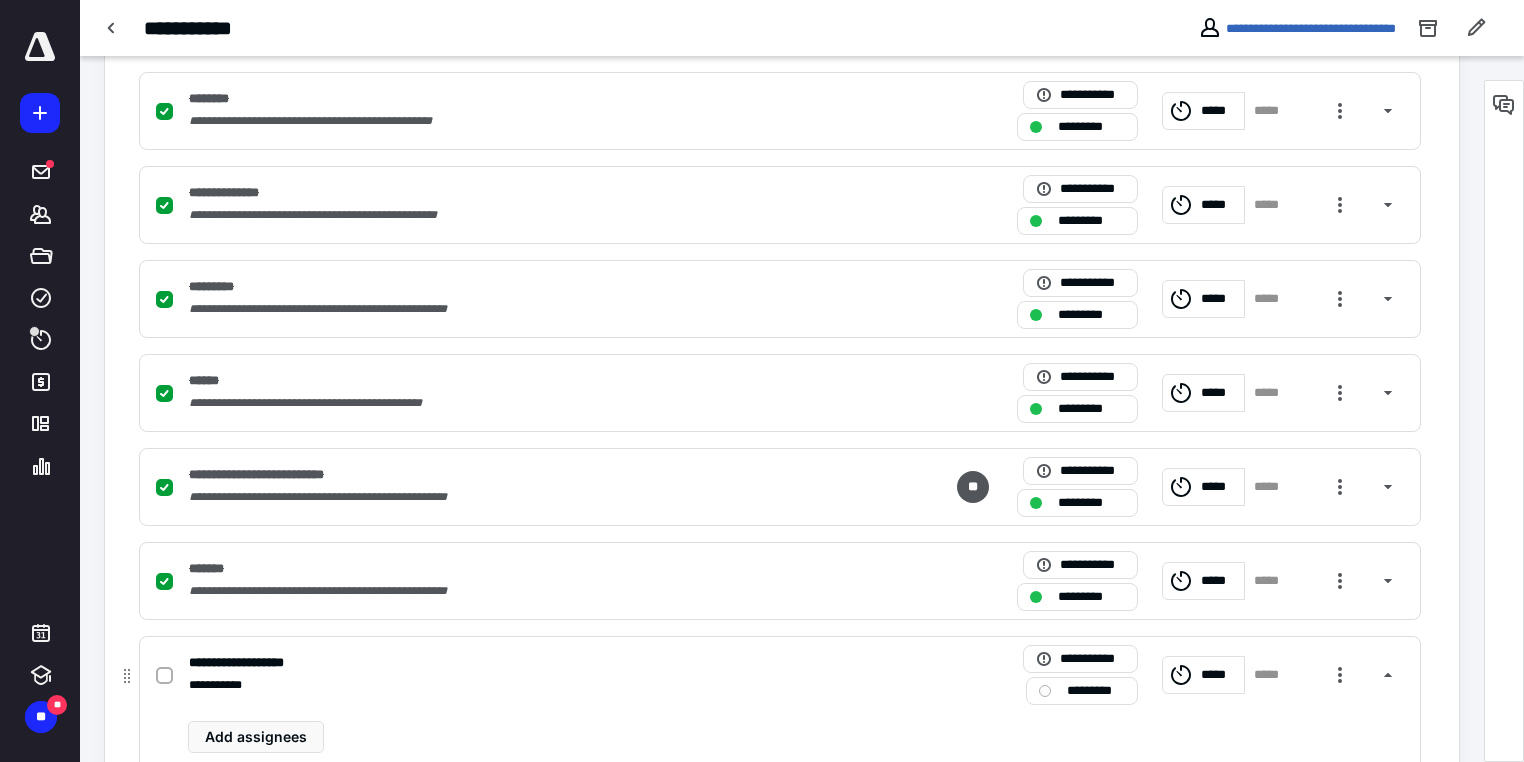 scroll, scrollTop: 840, scrollLeft: 0, axis: vertical 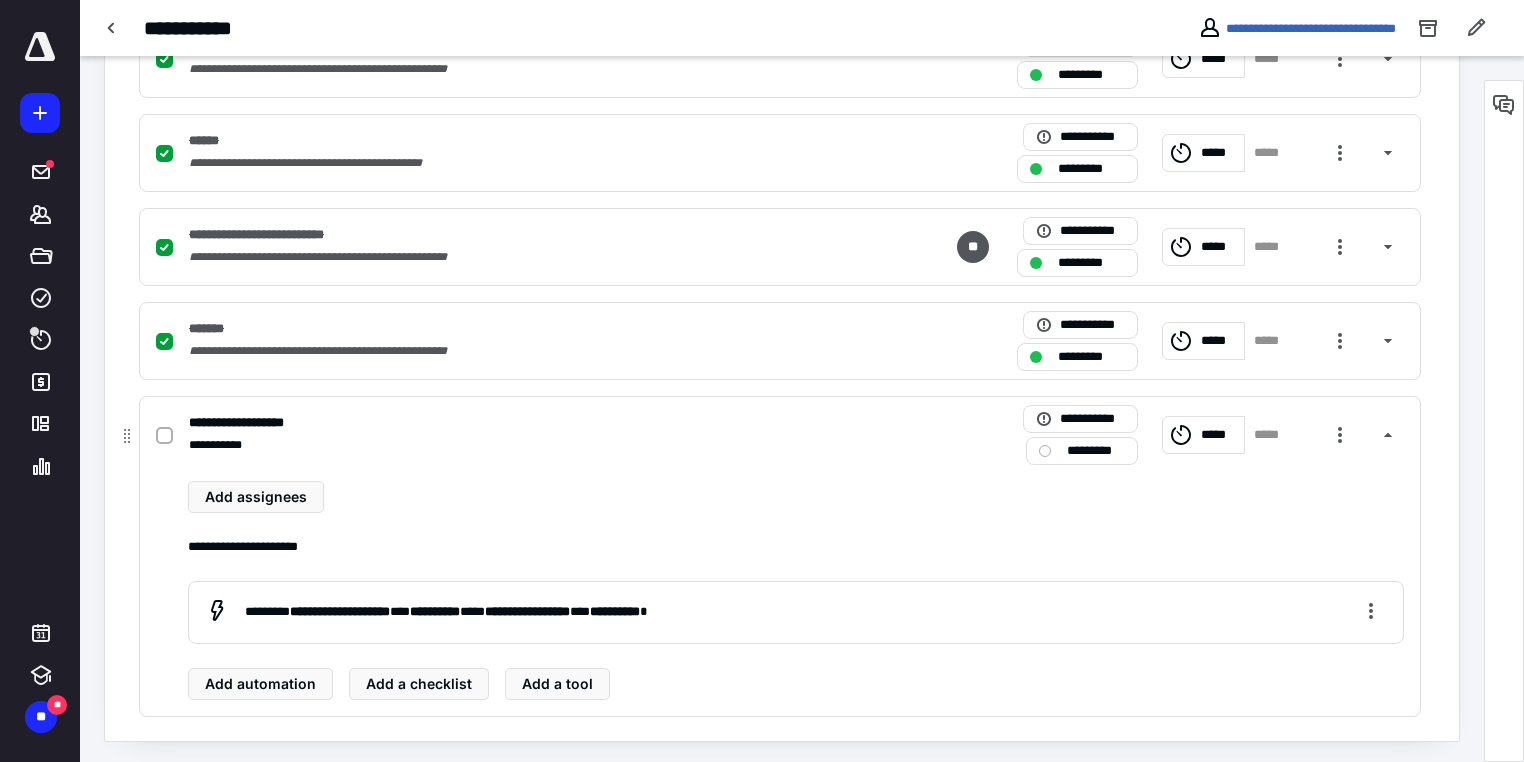 click 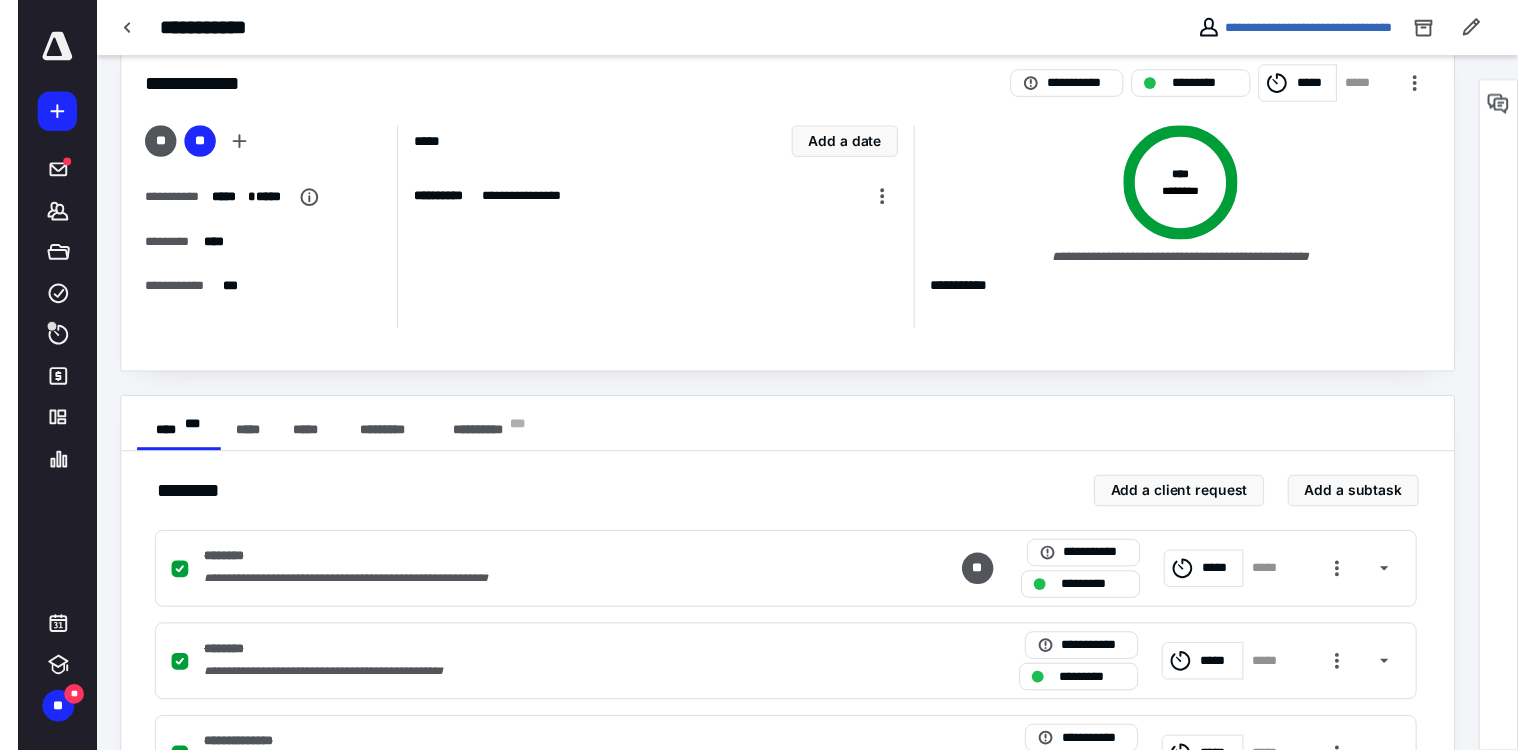 scroll, scrollTop: 0, scrollLeft: 0, axis: both 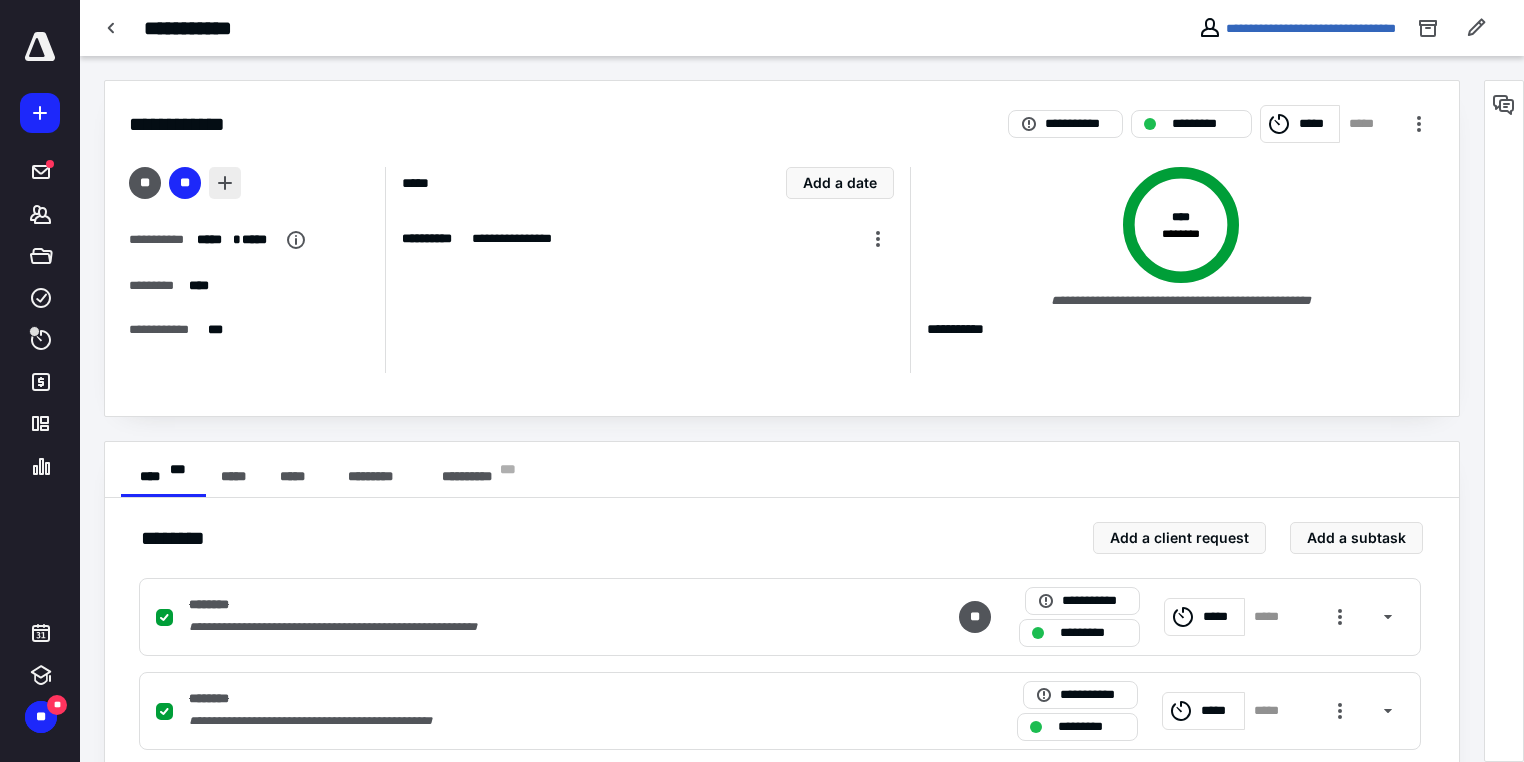 click at bounding box center [225, 183] 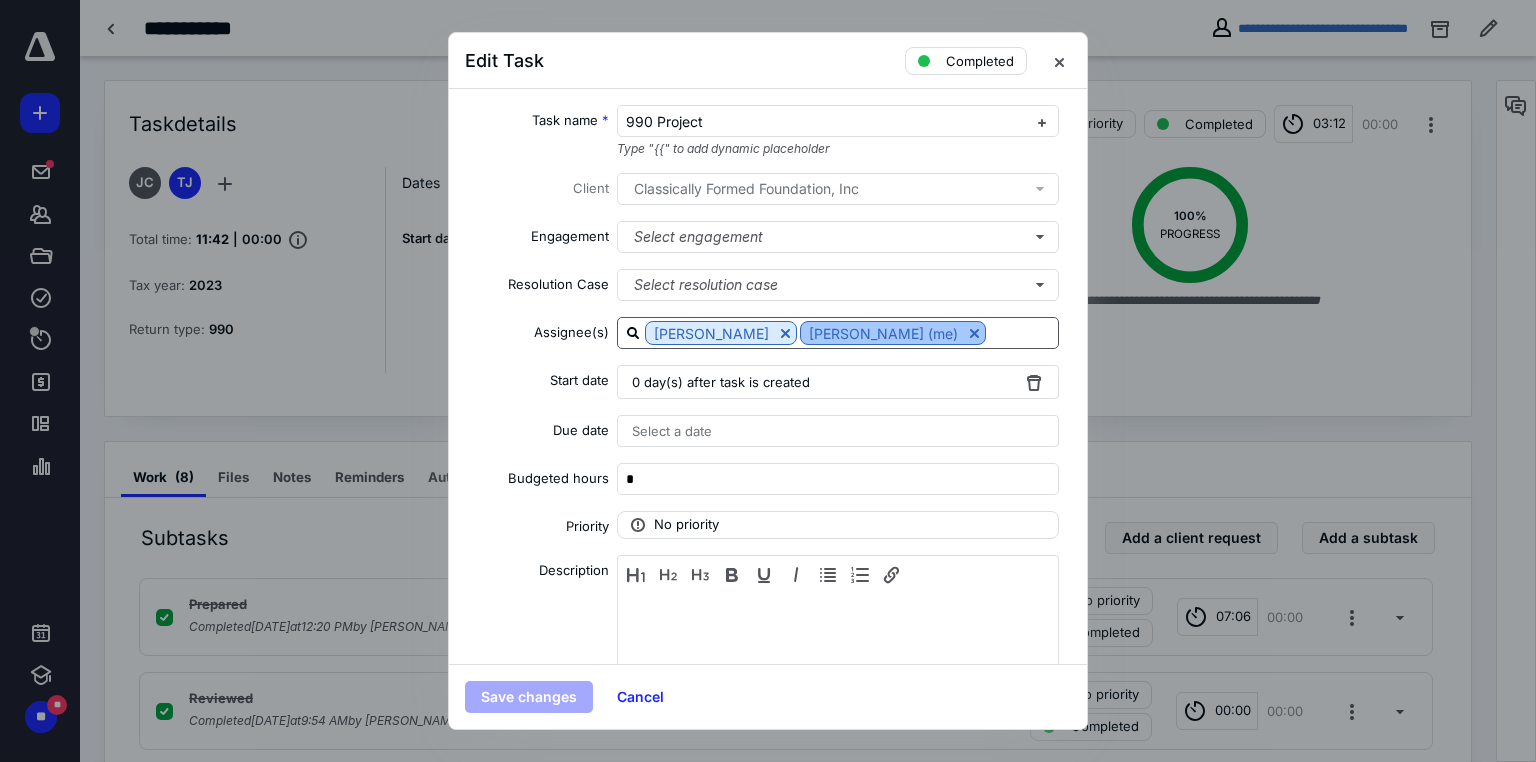 click at bounding box center (974, 333) 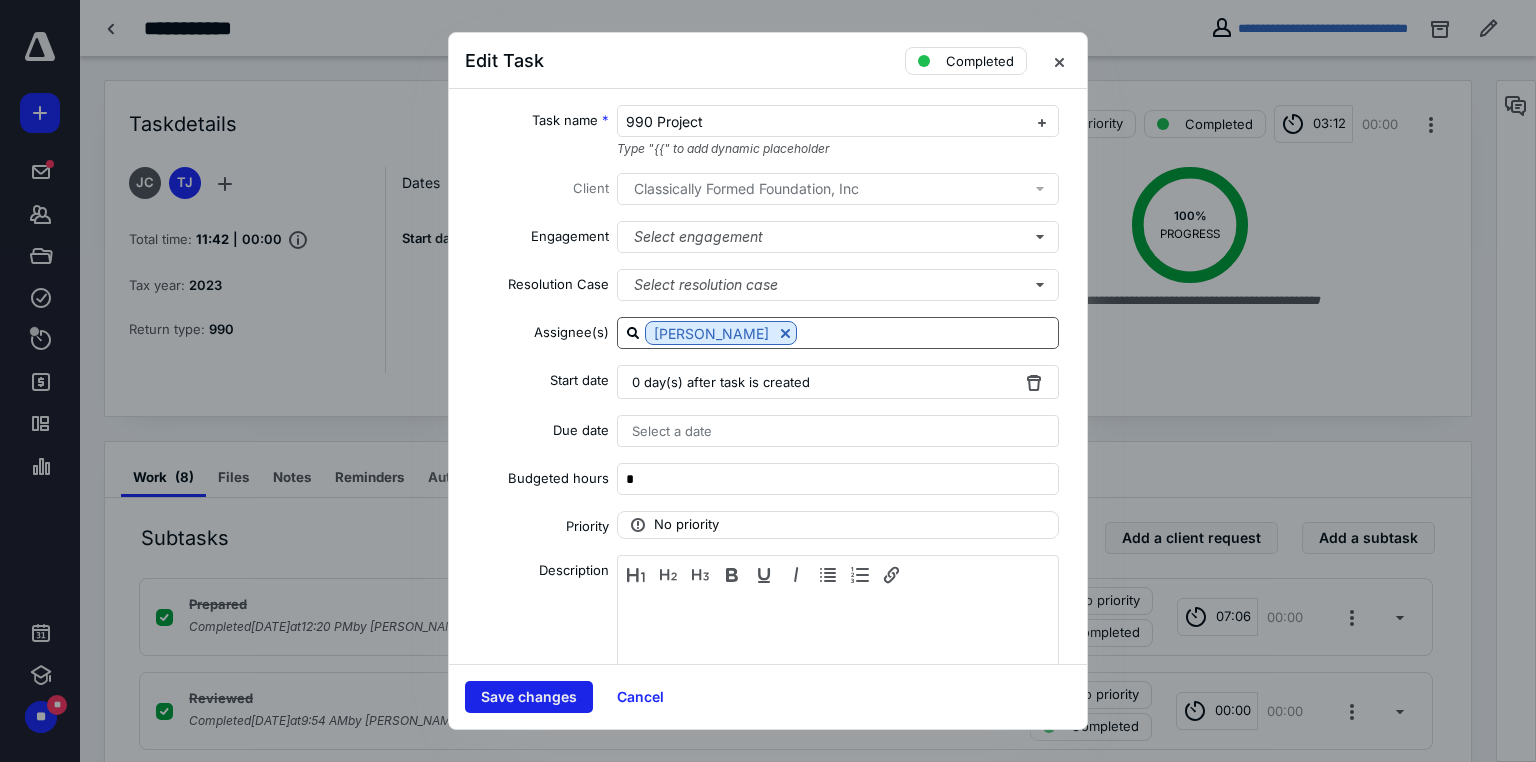 click on "Save changes" at bounding box center [529, 697] 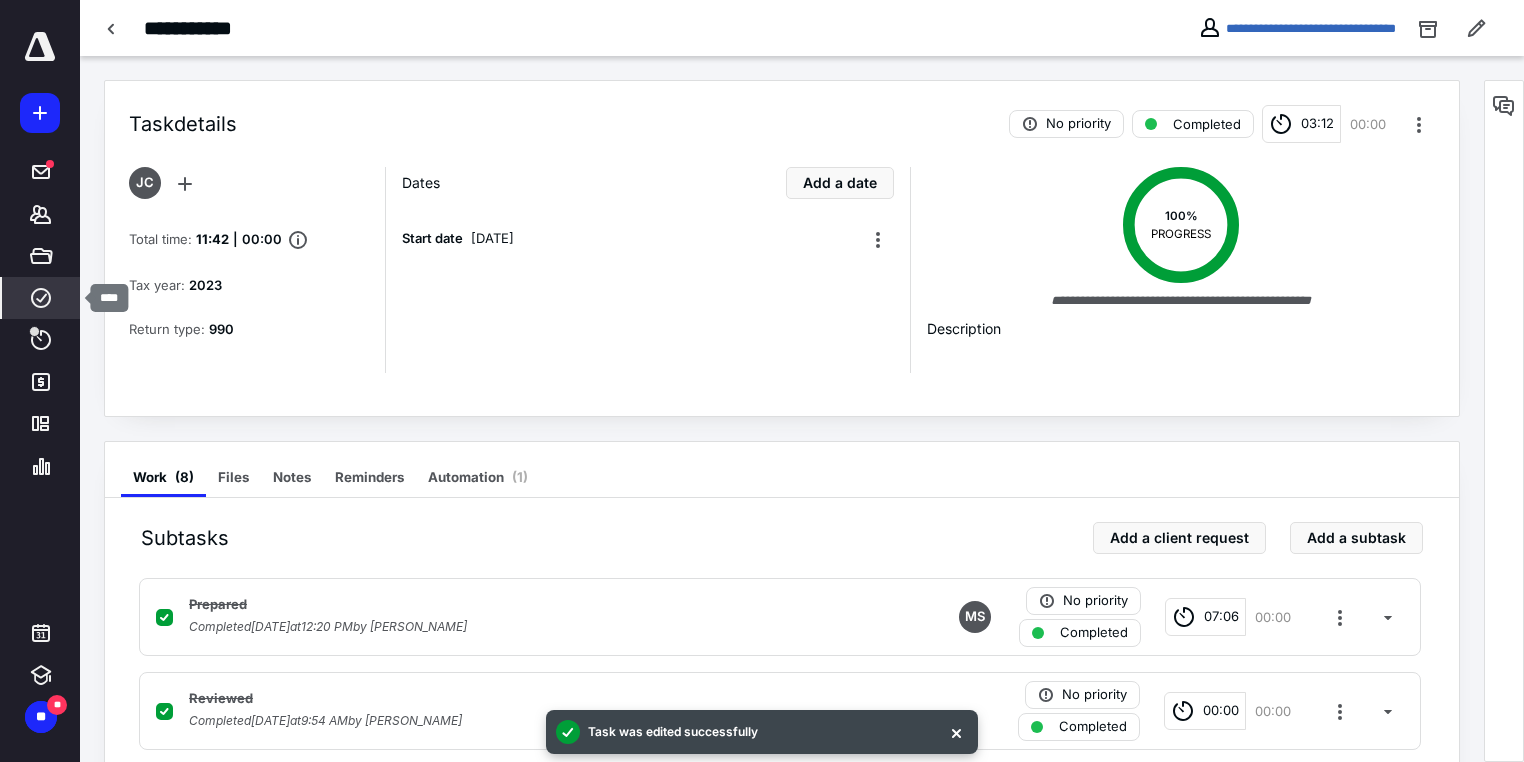 click 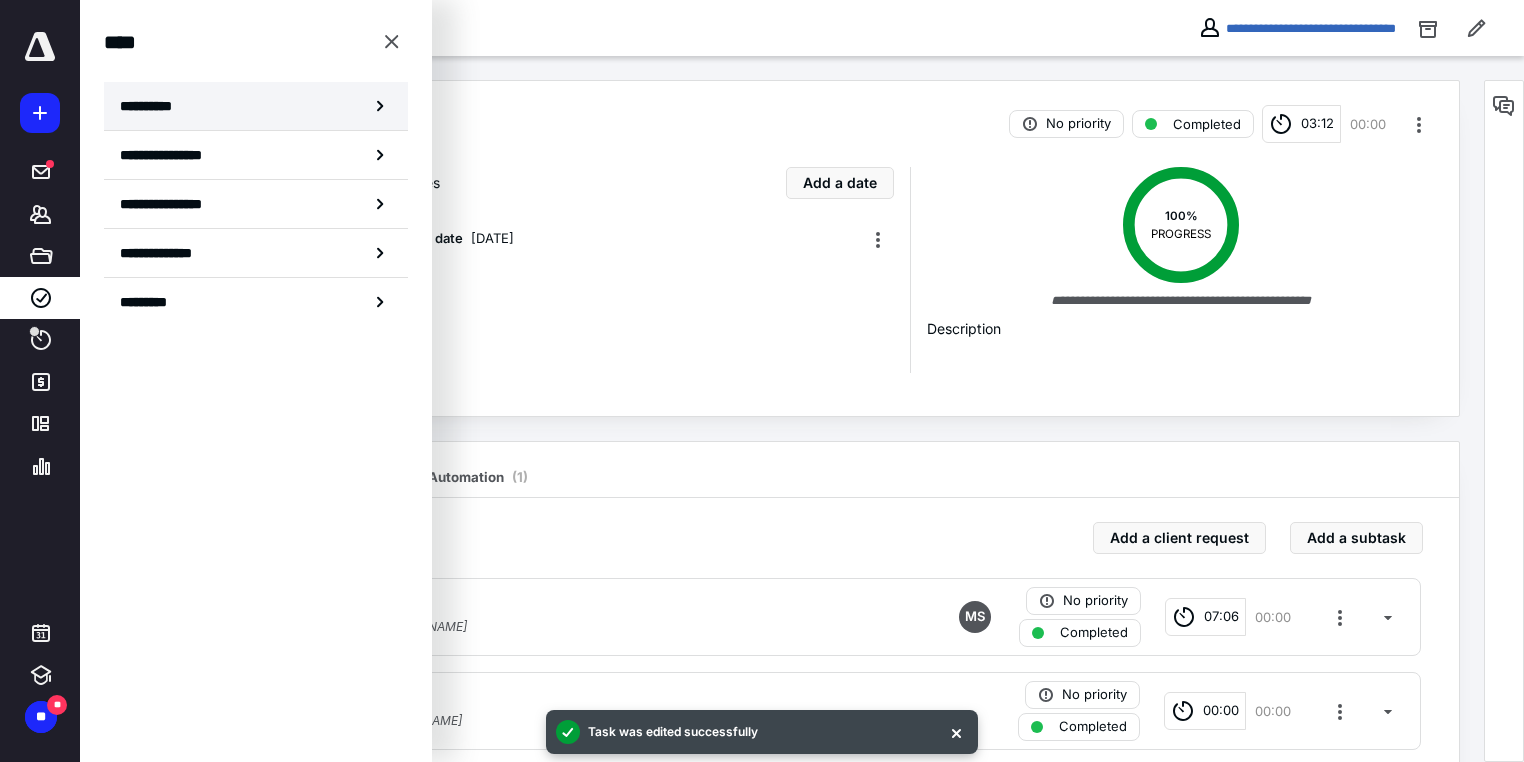 click on "**********" at bounding box center (153, 106) 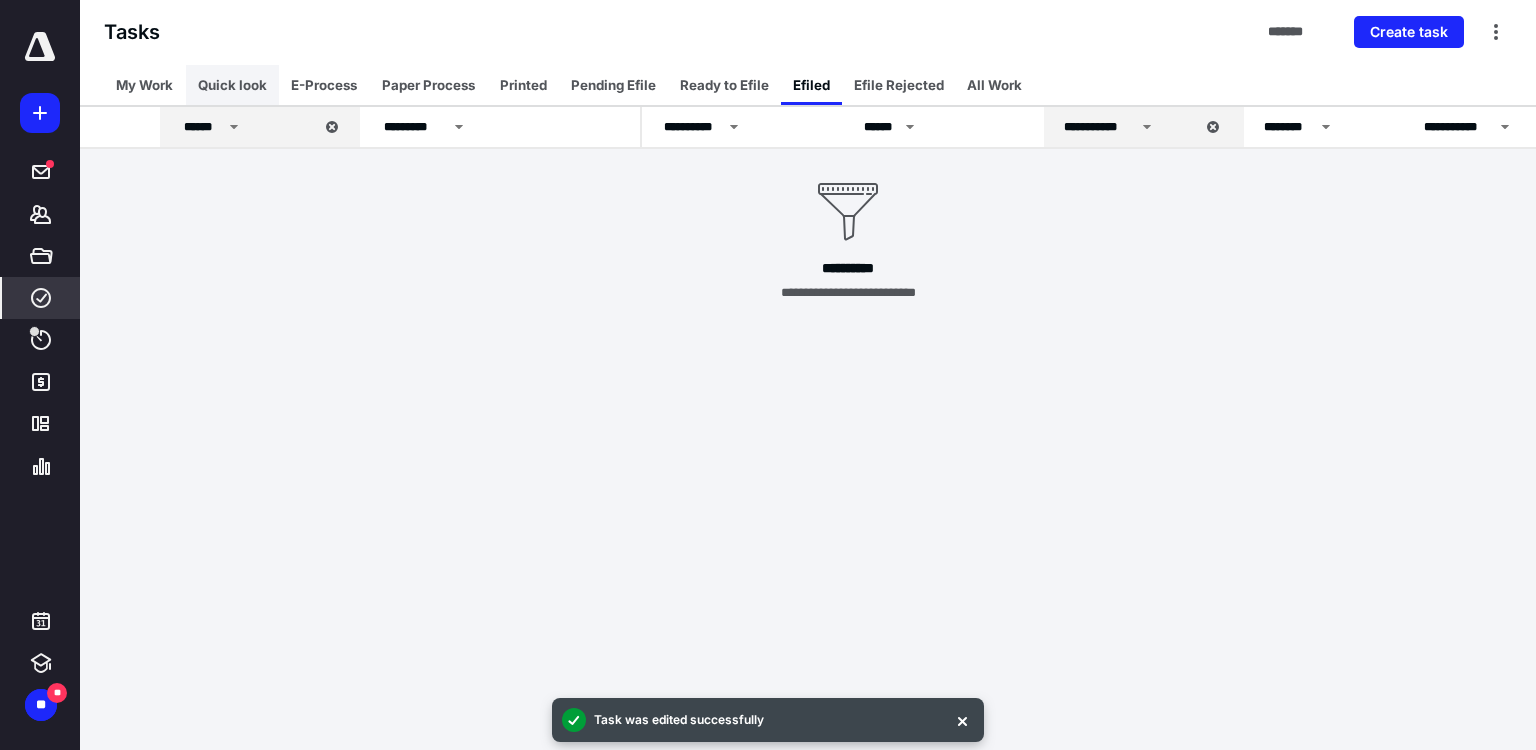 click on "Quick look" at bounding box center (232, 85) 